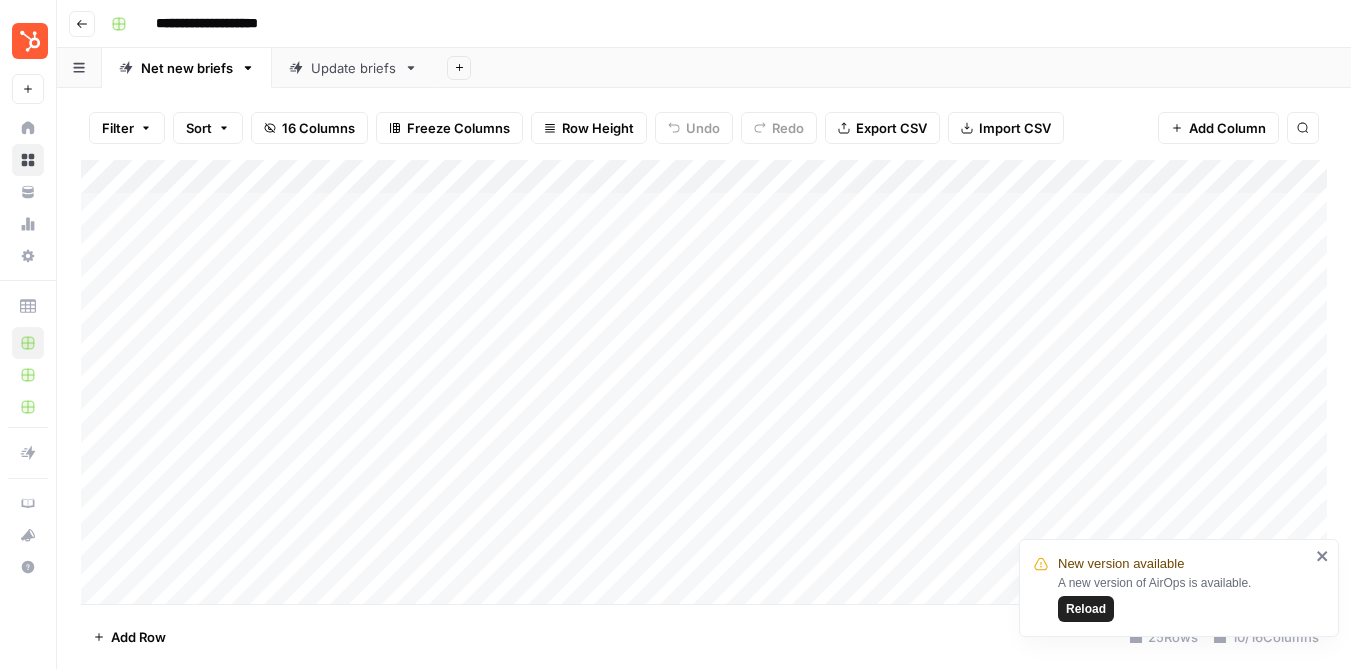 scroll, scrollTop: 0, scrollLeft: 0, axis: both 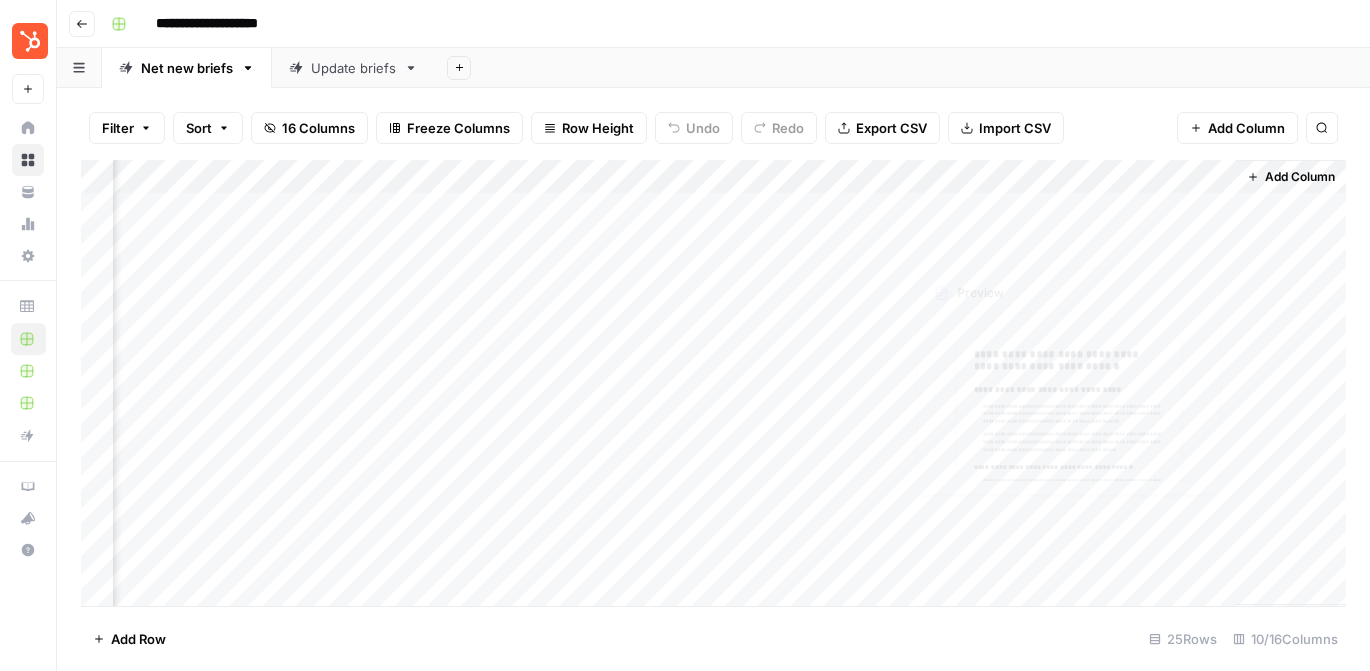 click on "Add Column" at bounding box center [713, 383] 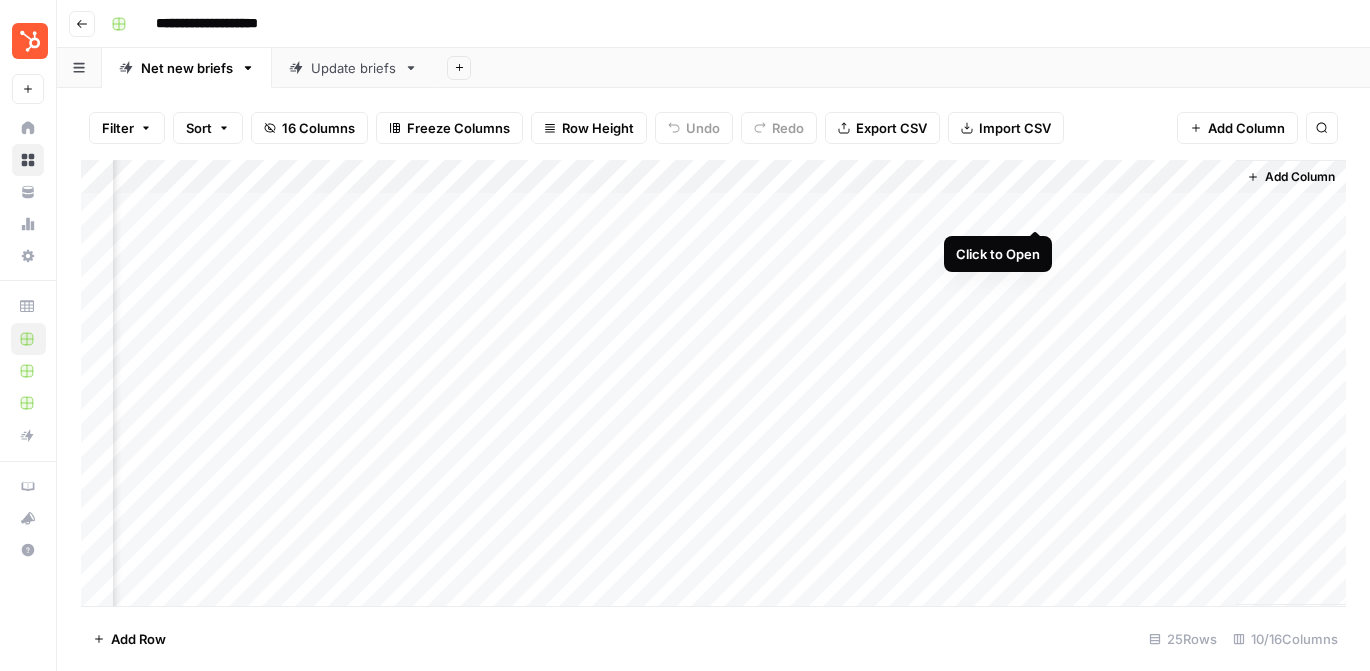 click on "Add Column" at bounding box center [713, 383] 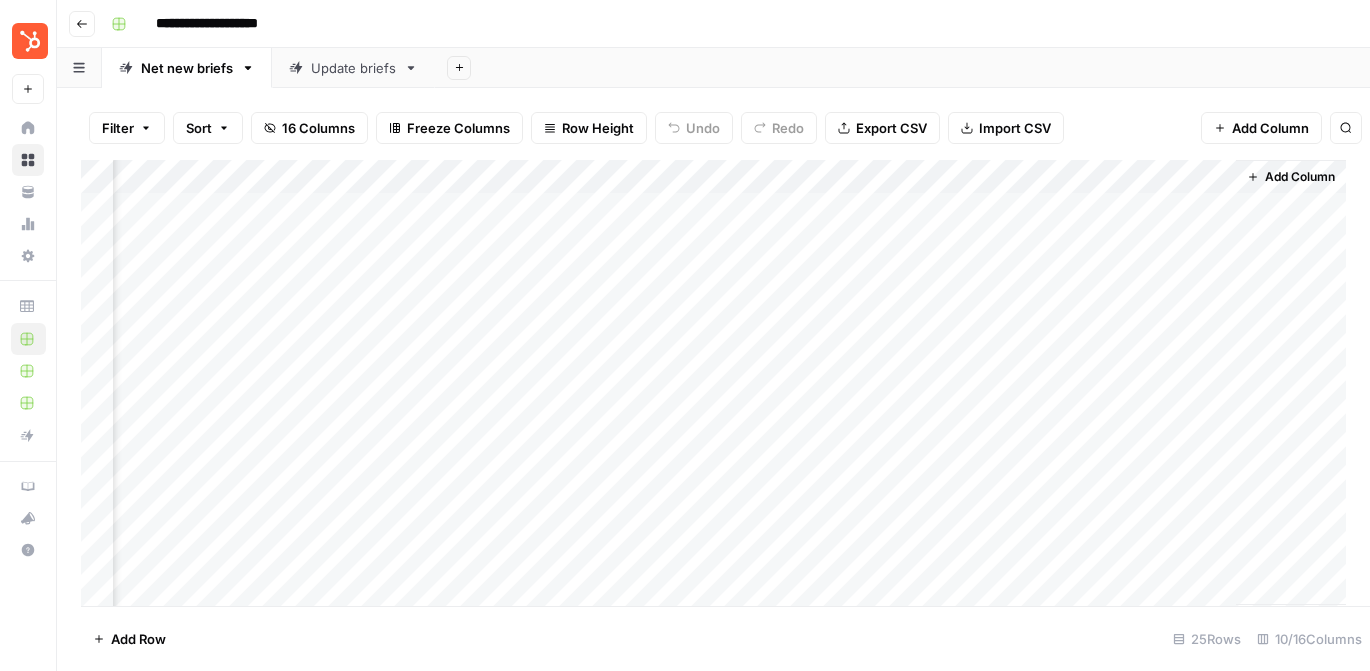 scroll, scrollTop: 0, scrollLeft: 1157, axis: horizontal 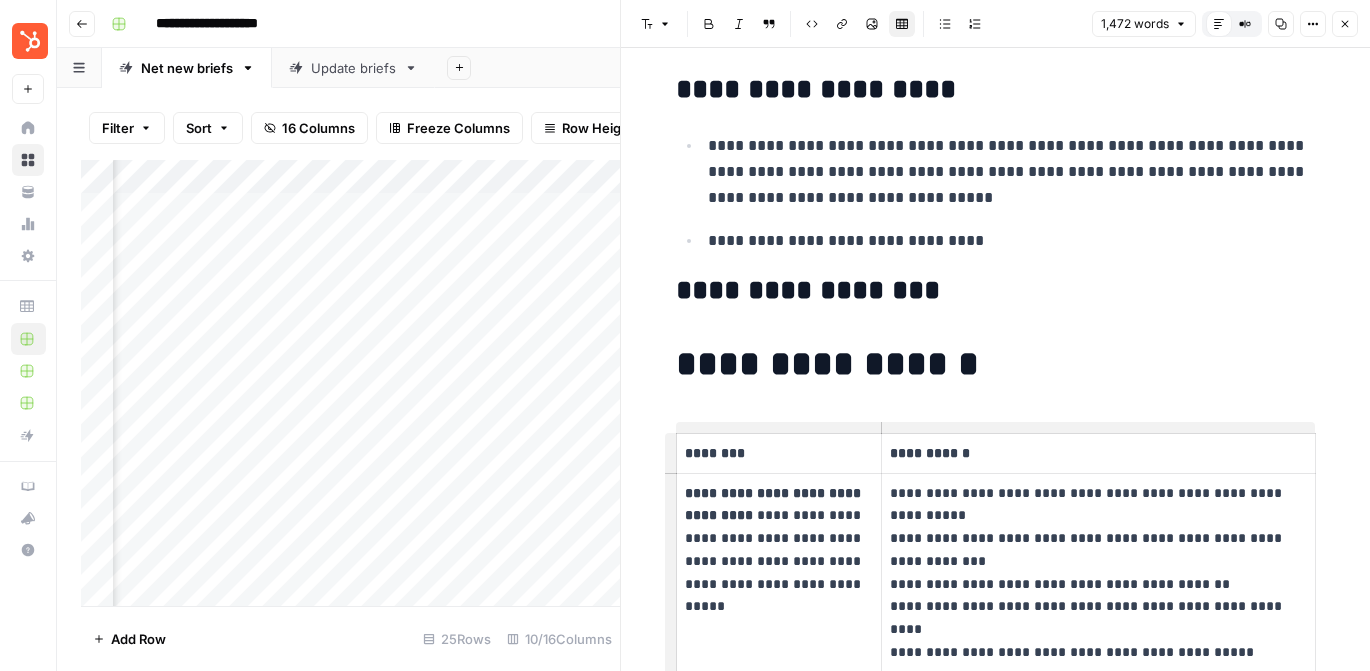 click on "**********" at bounding box center (996, 102) 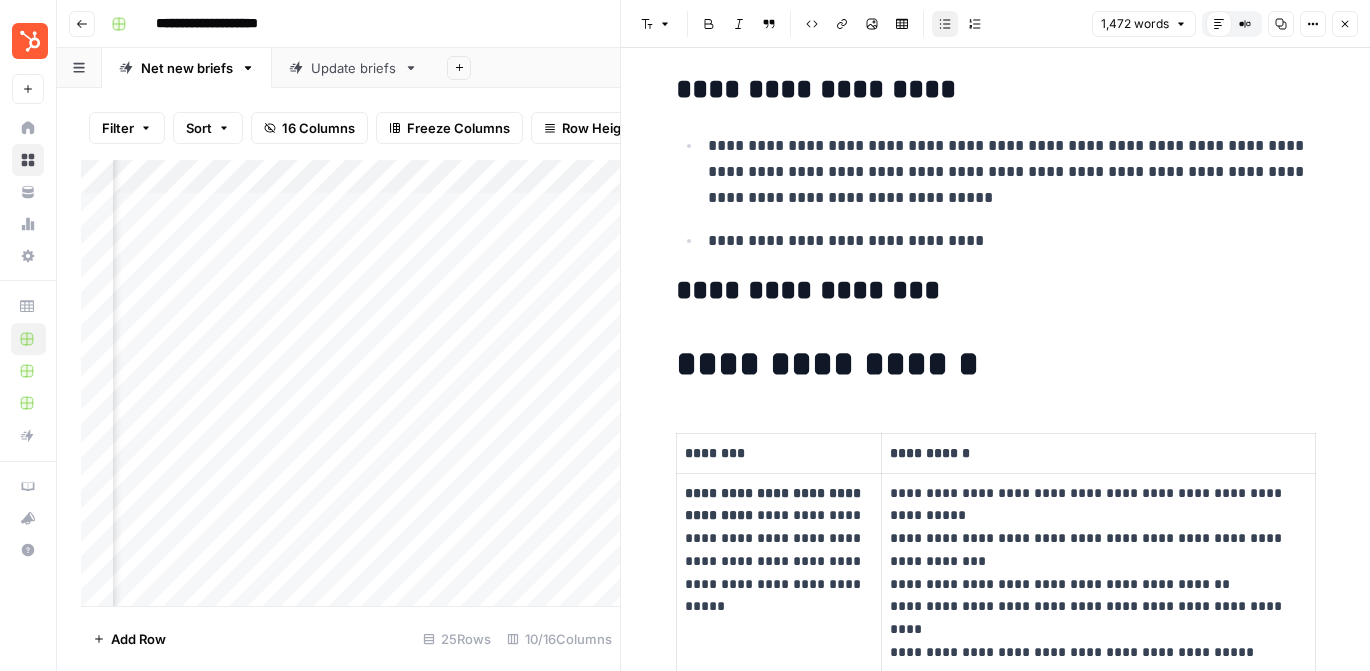 click on "**********" at bounding box center (1012, 241) 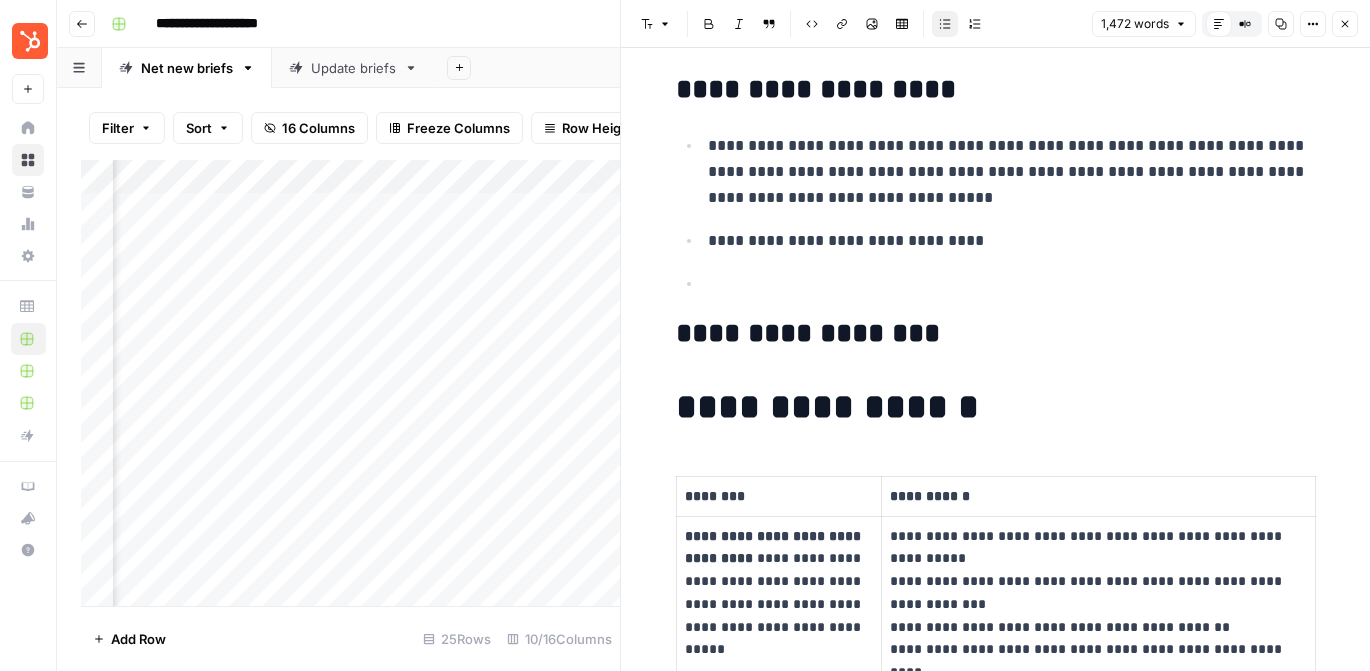 click on "Add Column" at bounding box center (350, 383) 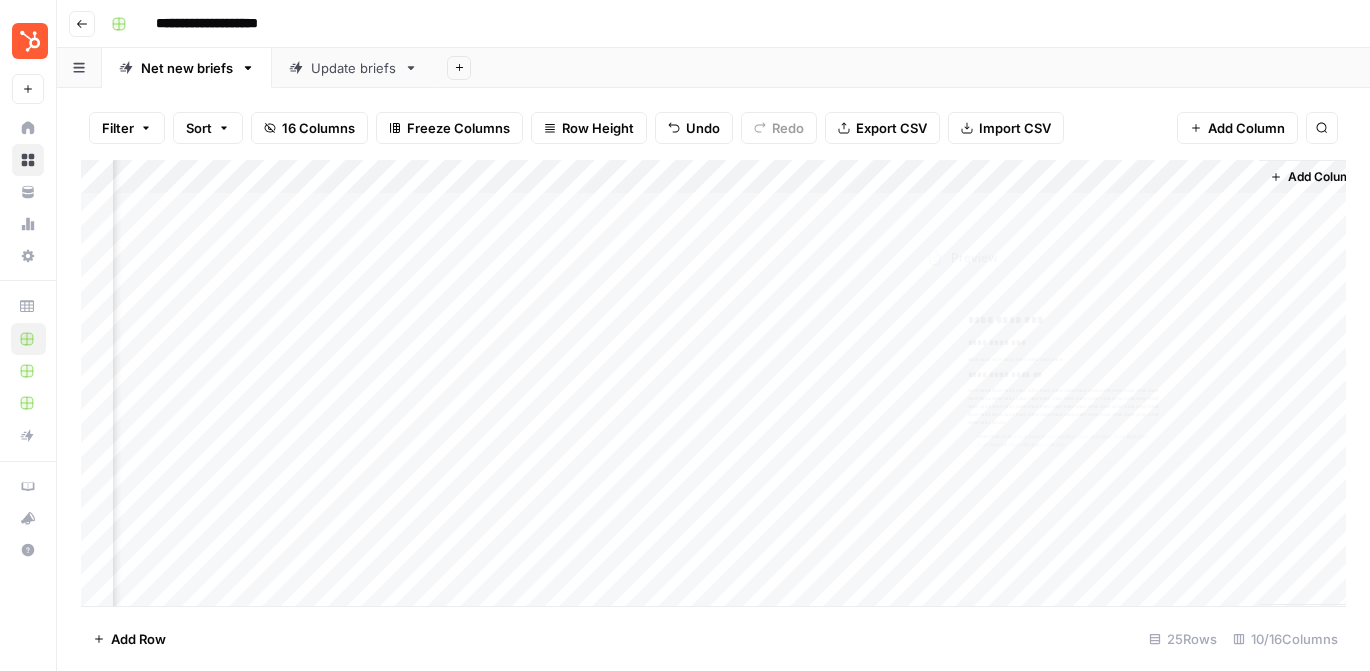 scroll, scrollTop: 0, scrollLeft: 1167, axis: horizontal 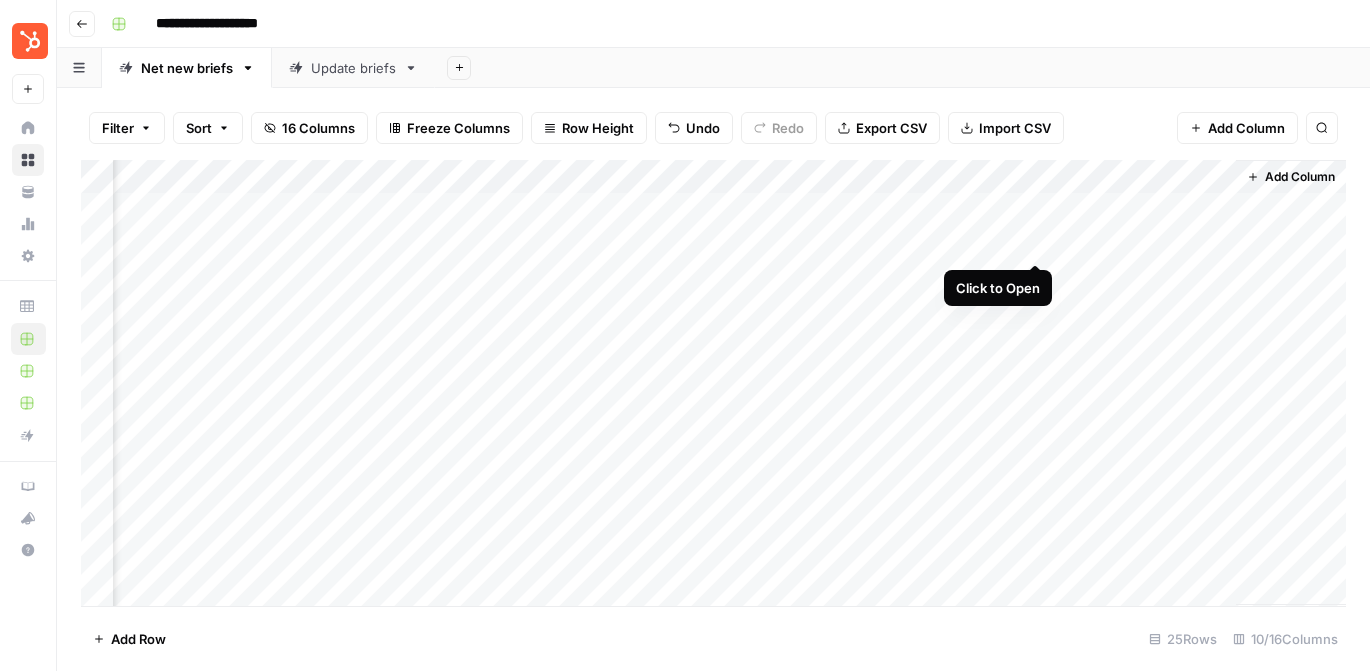 click on "Add Column" at bounding box center [713, 383] 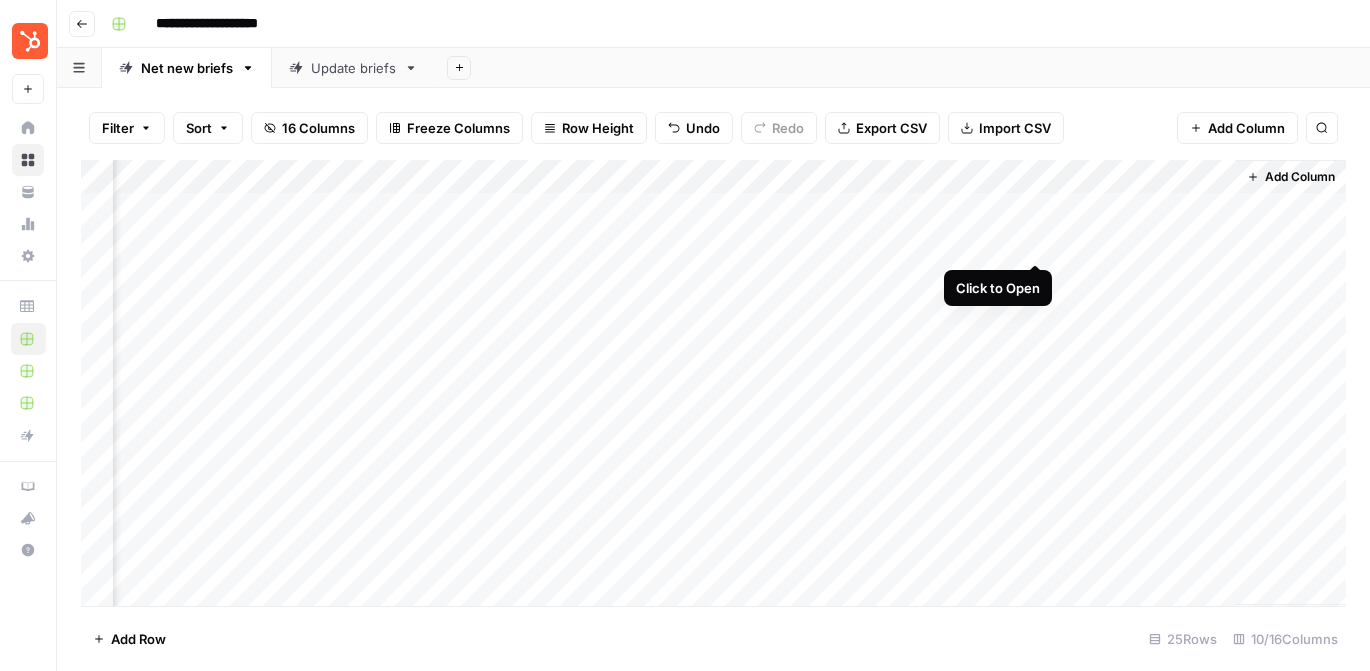 click on "Add Column" at bounding box center [713, 383] 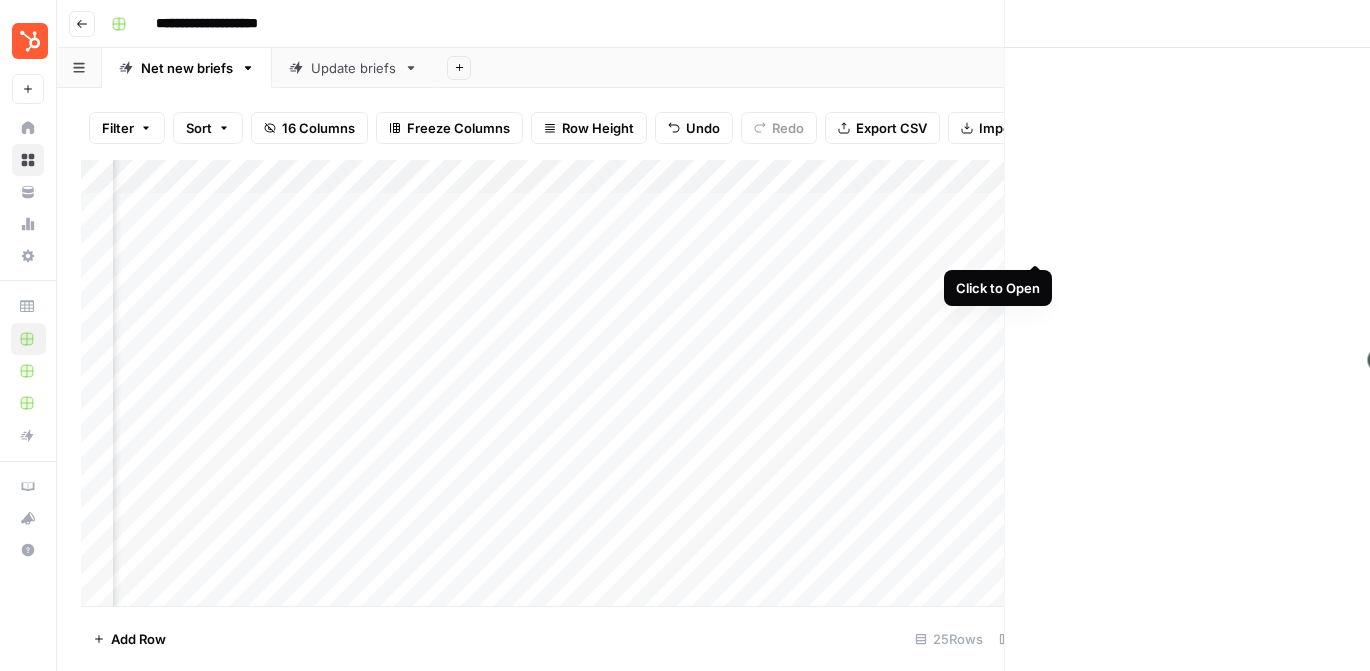 scroll, scrollTop: 0, scrollLeft: 1153, axis: horizontal 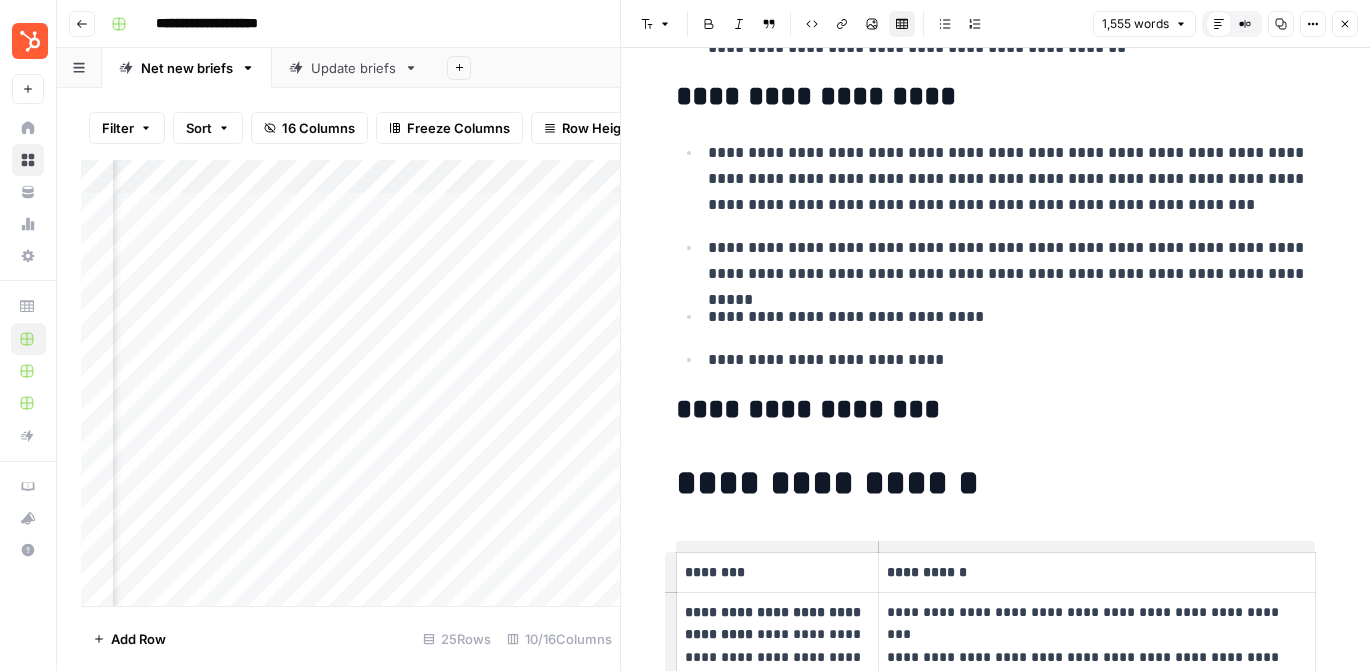 click on "**********" at bounding box center [996, -425] 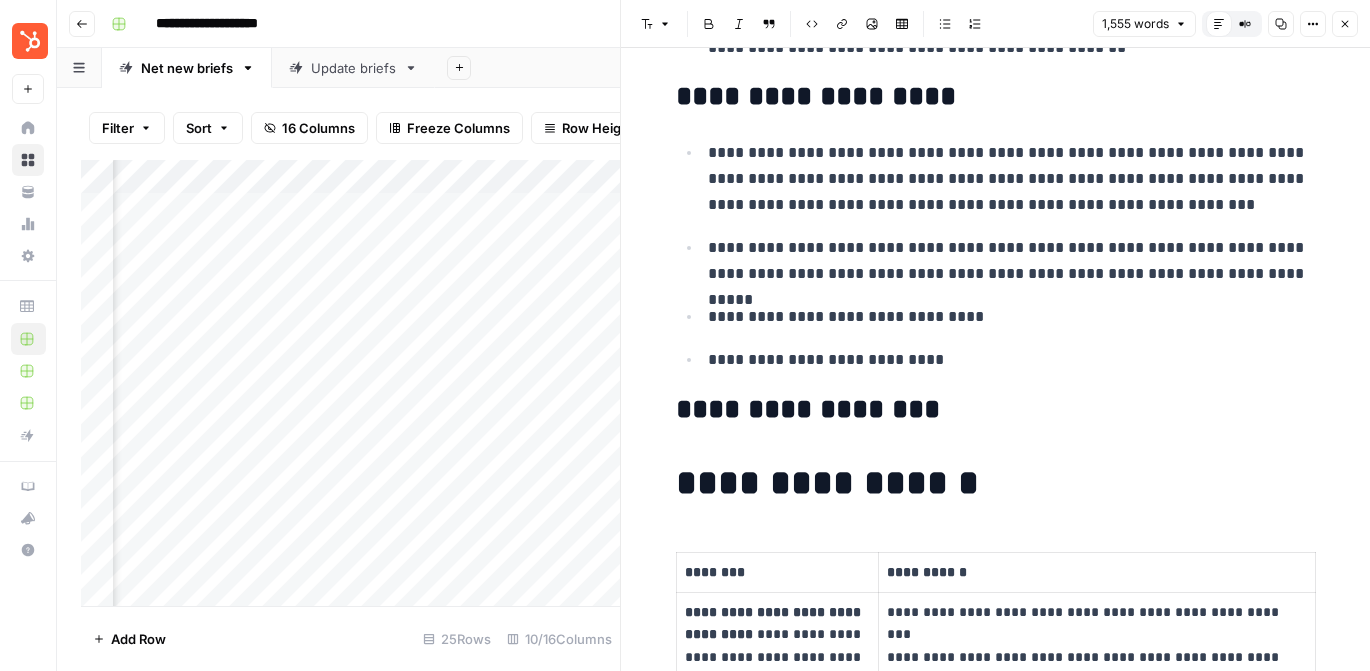 click on "**********" at bounding box center [996, 256] 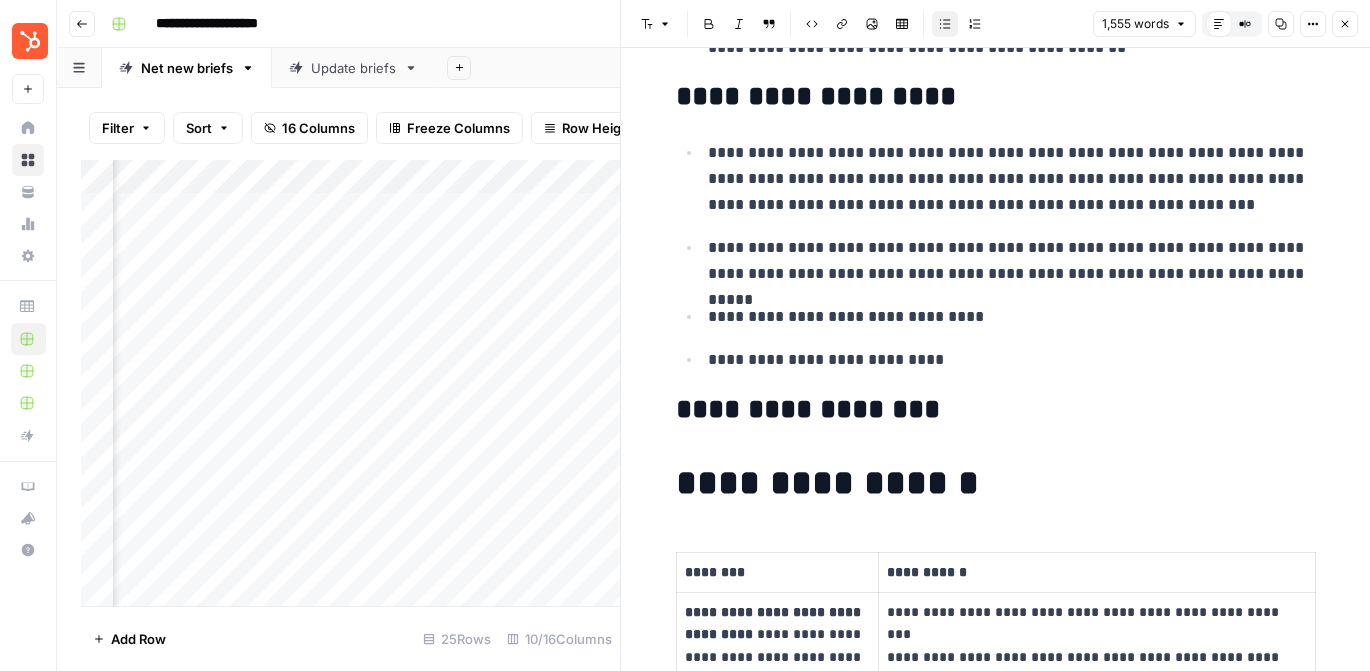 click on "**********" at bounding box center (1012, 360) 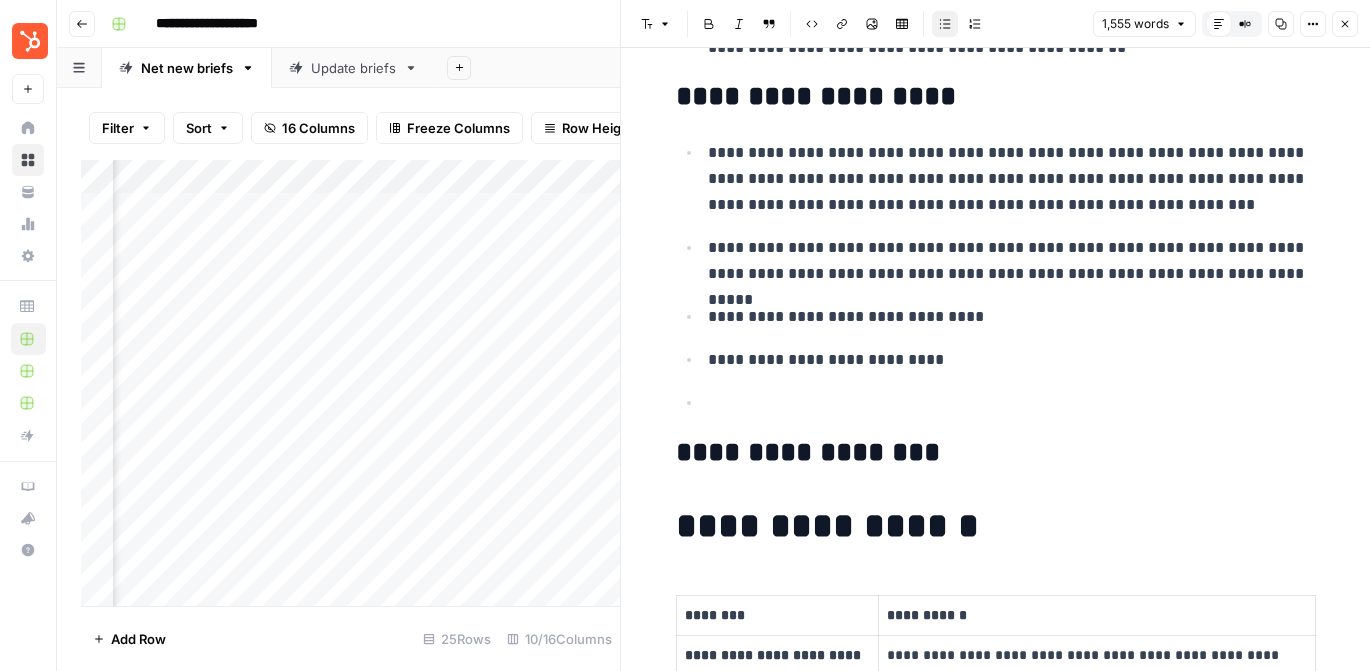 type 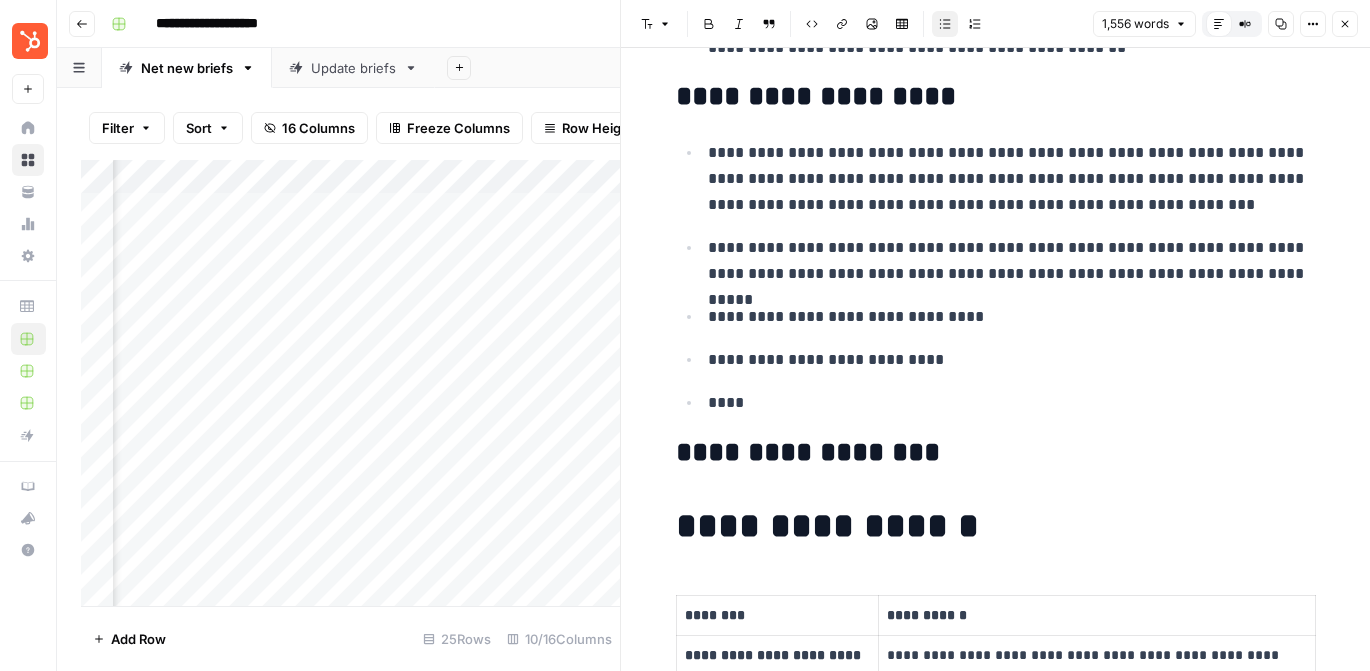 click 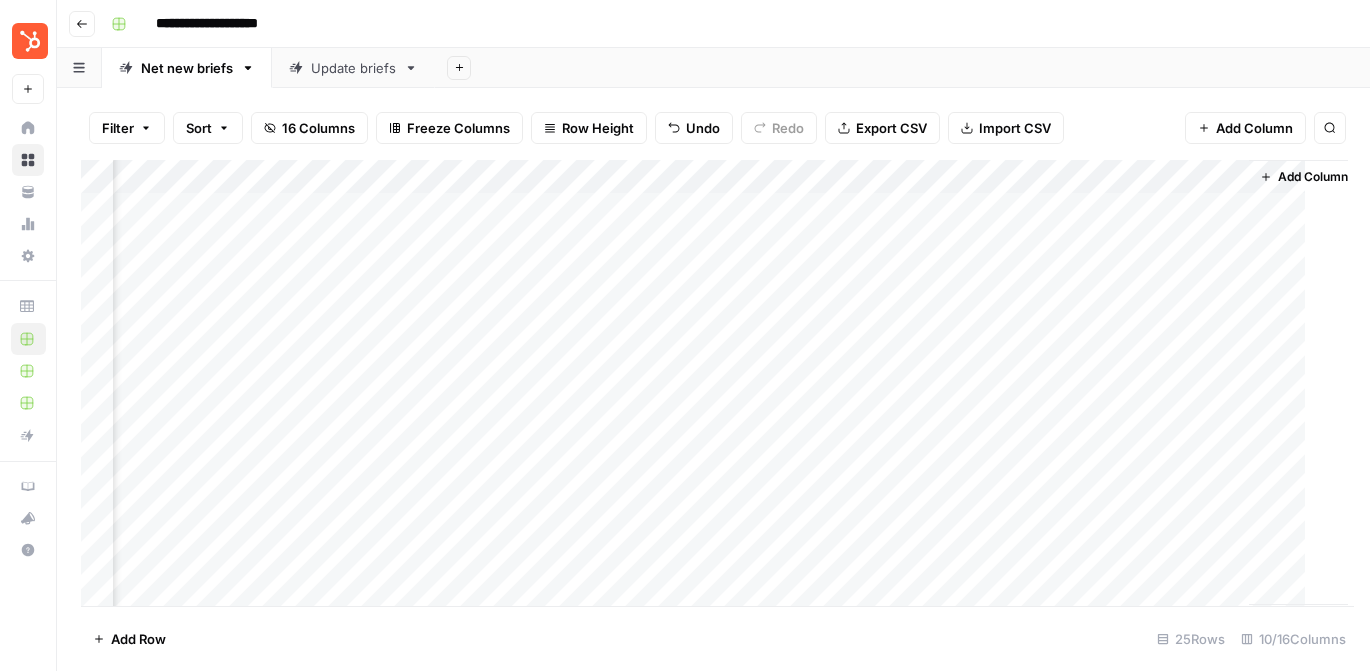 scroll, scrollTop: 0, scrollLeft: 1143, axis: horizontal 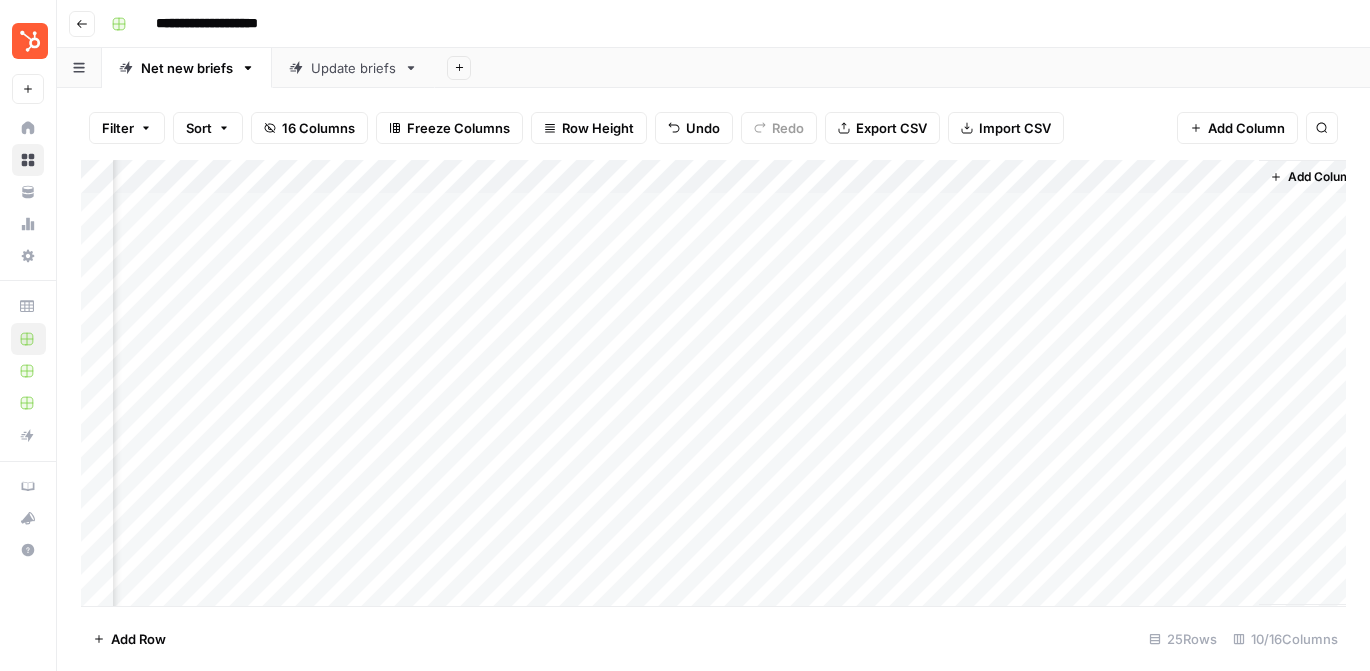 click on "Add Column" at bounding box center (713, 383) 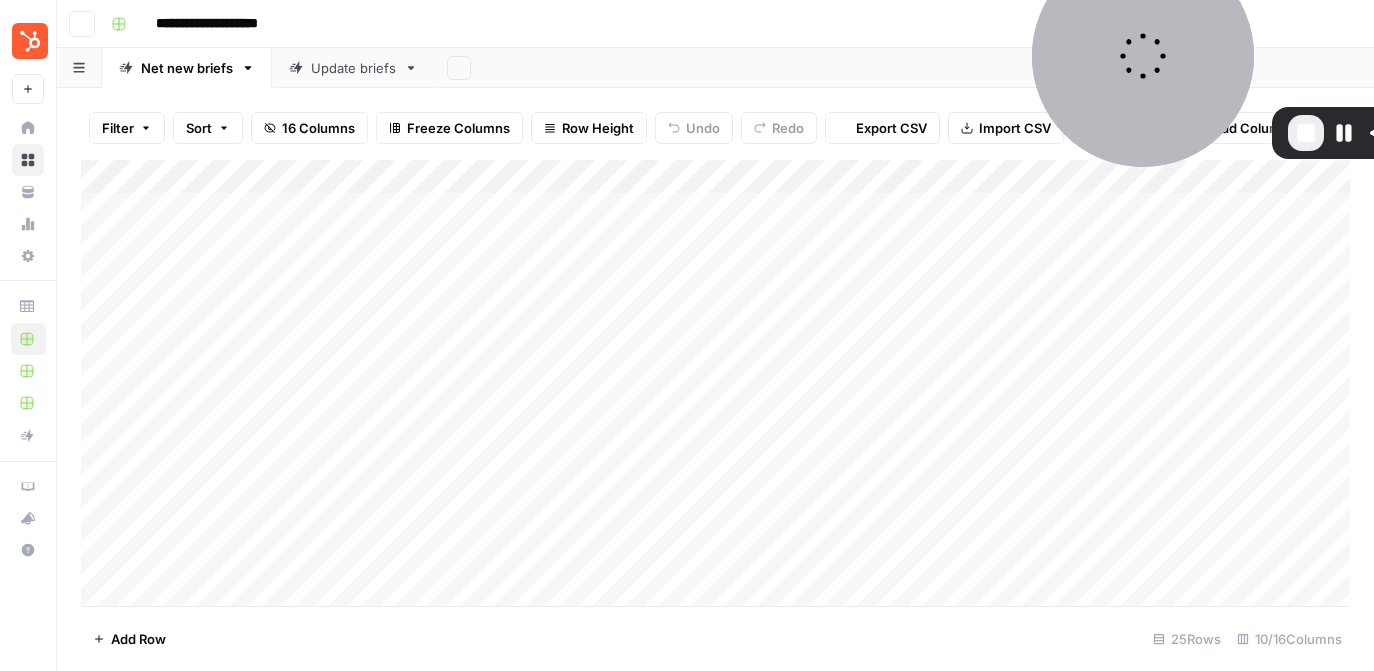 scroll, scrollTop: 0, scrollLeft: 0, axis: both 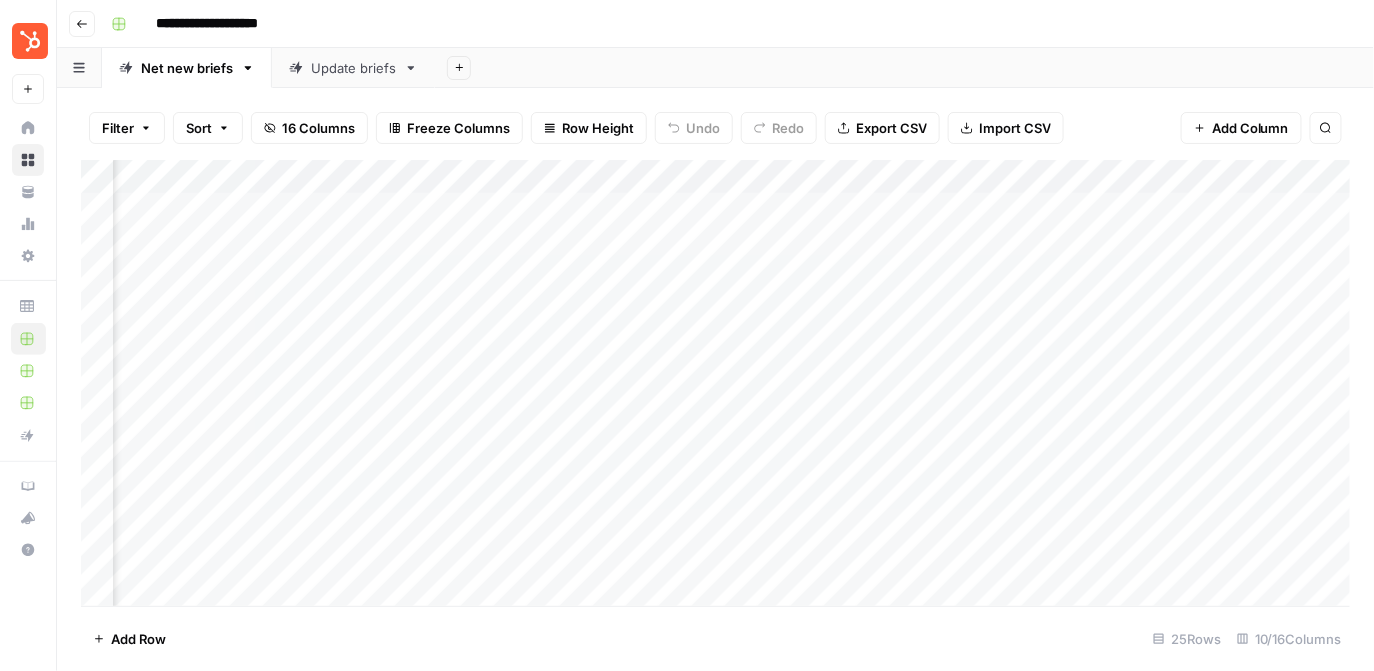 click on "Update briefs" at bounding box center (353, 68) 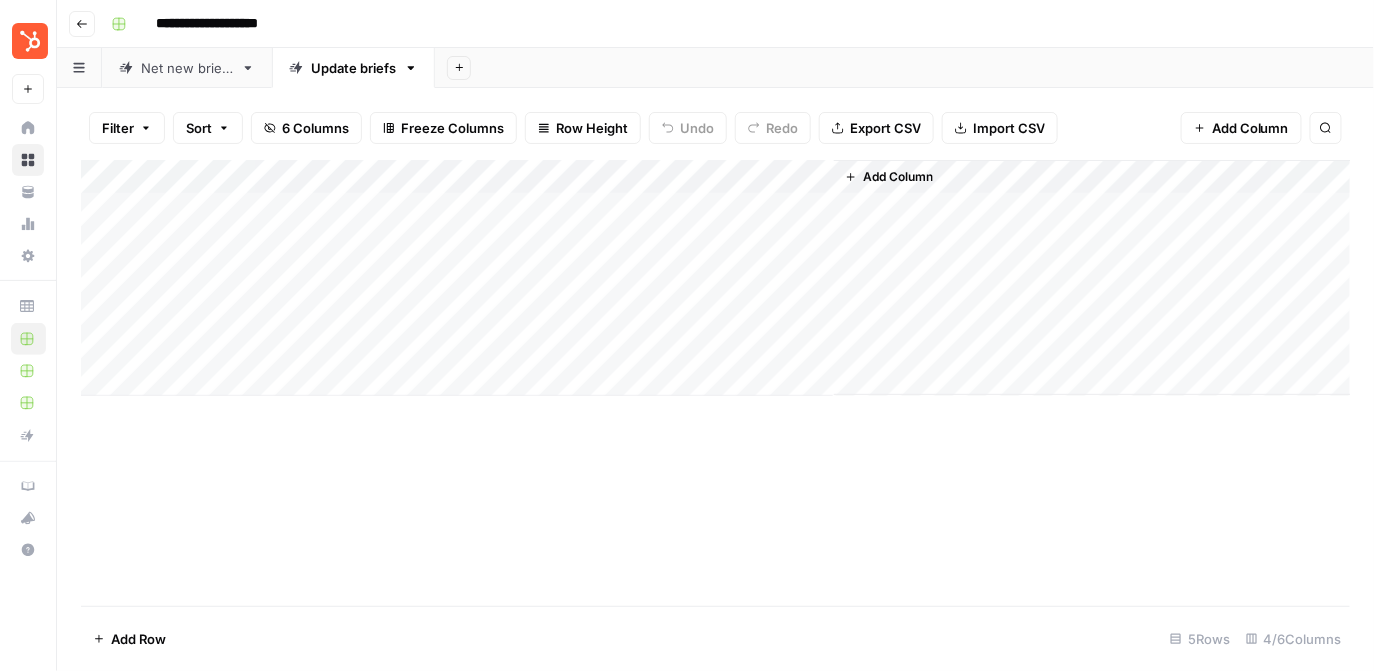 click on "Net new briefs" at bounding box center [187, 68] 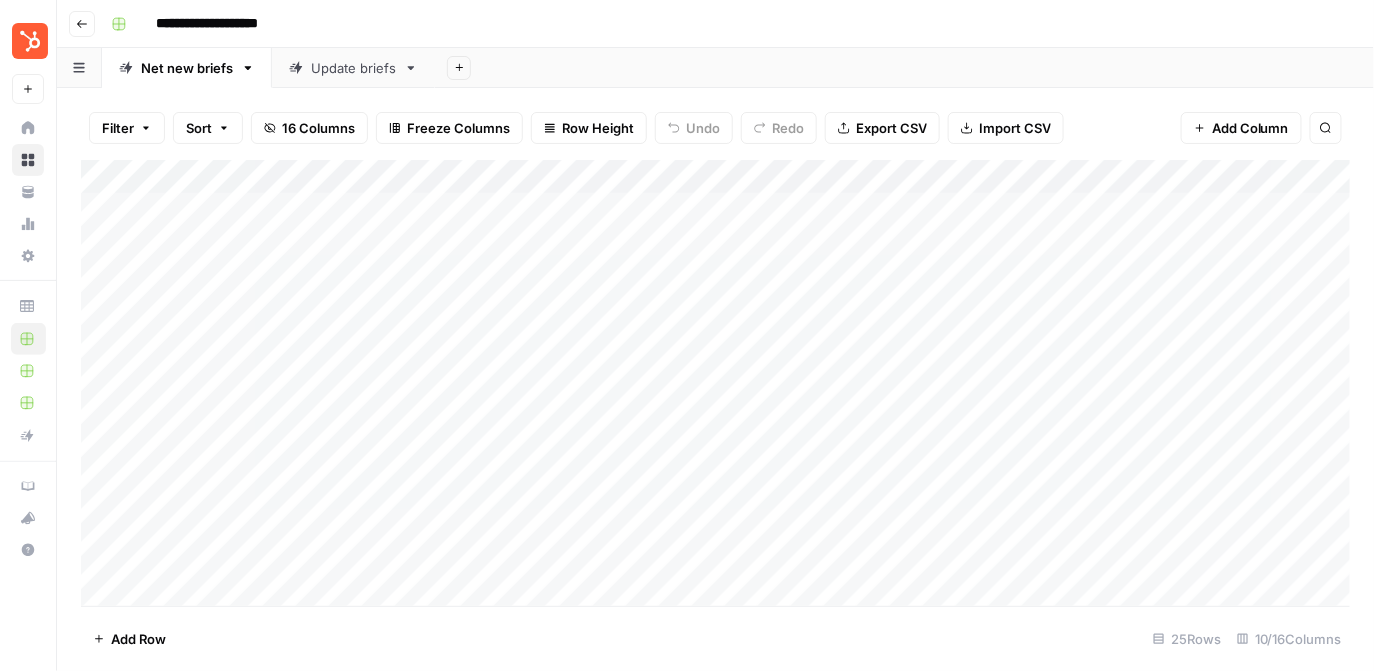 click on "Update briefs" at bounding box center [353, 68] 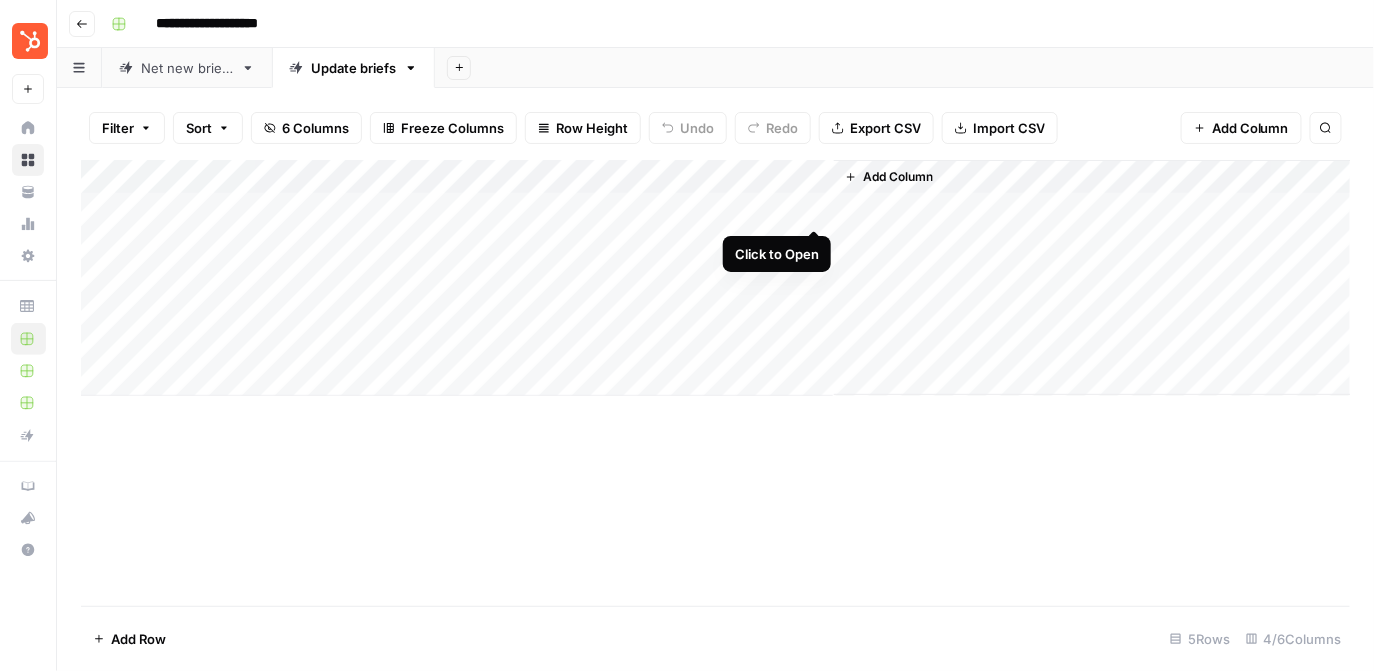 click on "Add Column" at bounding box center (716, 278) 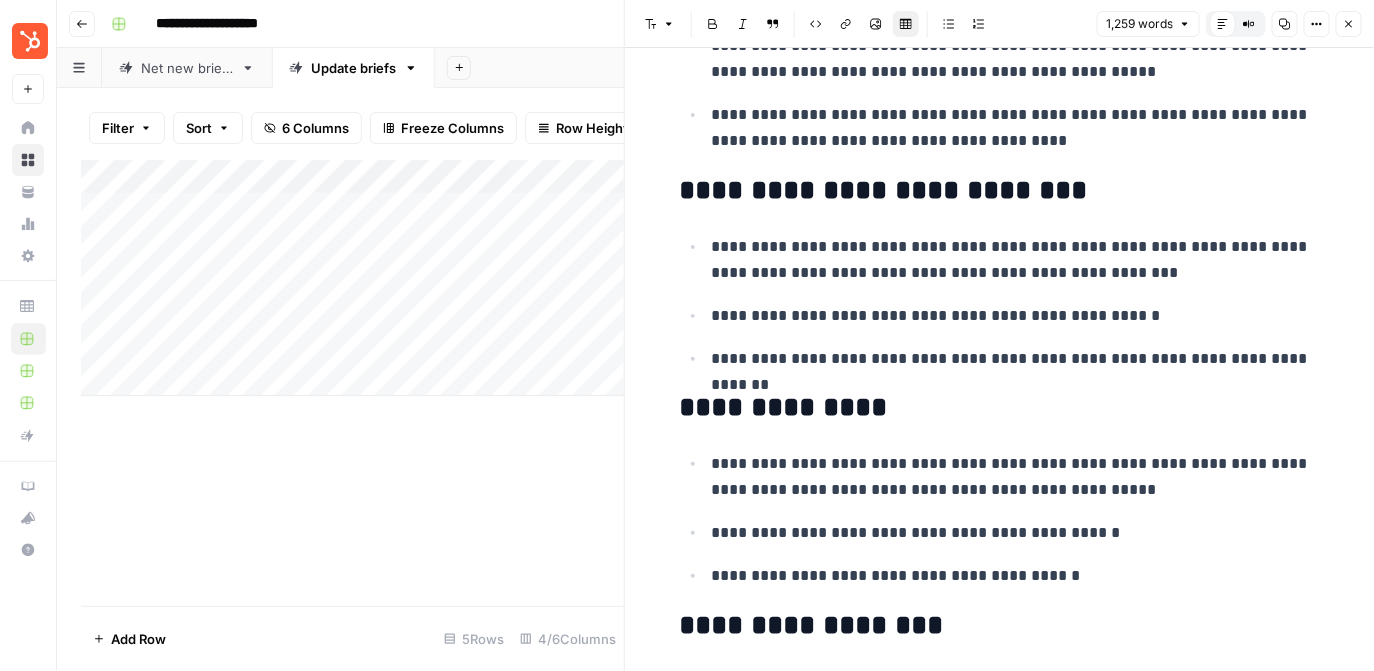 scroll, scrollTop: 2750, scrollLeft: 0, axis: vertical 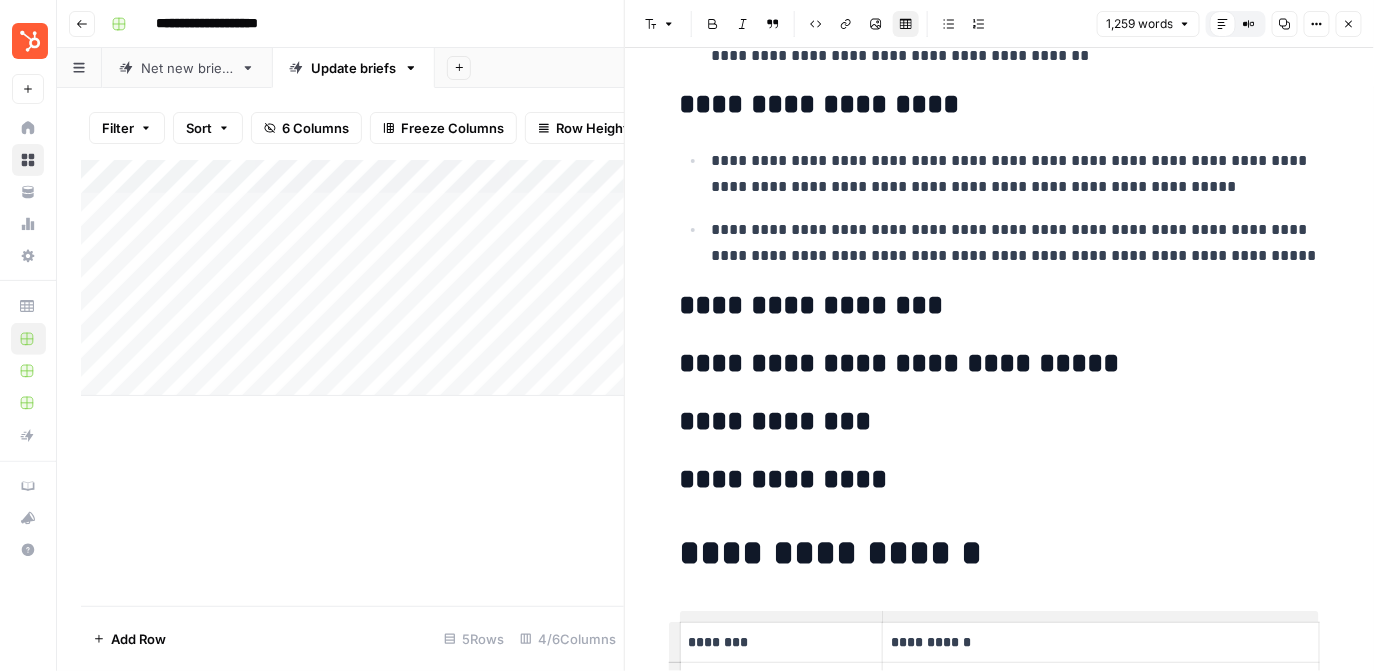 click on "Close" at bounding box center (1349, 24) 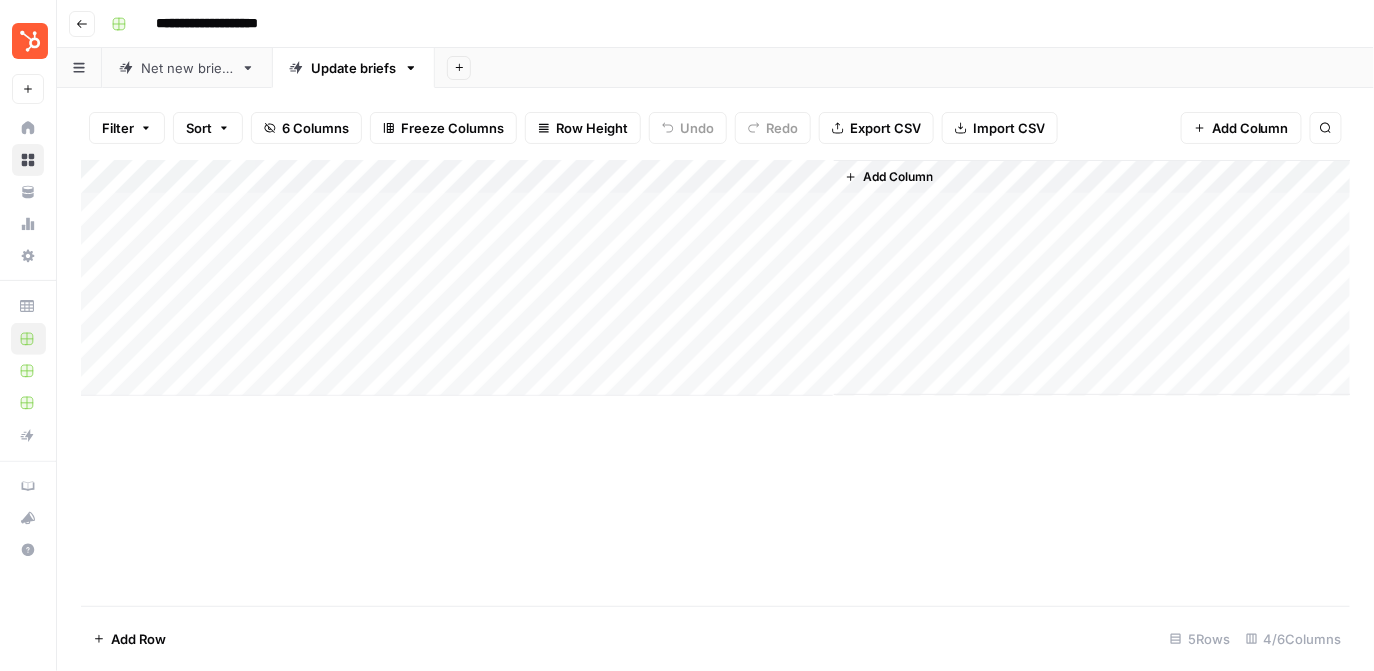 click on "Add Column" at bounding box center (716, 278) 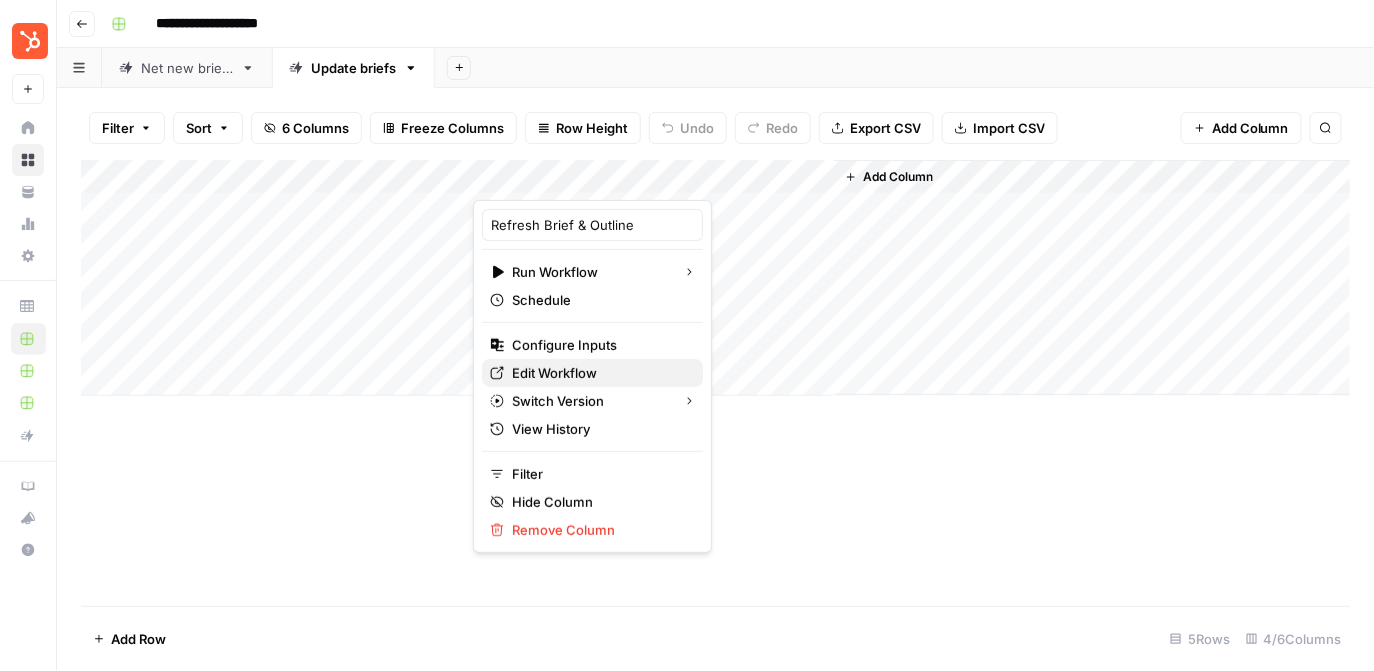 click on "Edit Workflow" at bounding box center (599, 373) 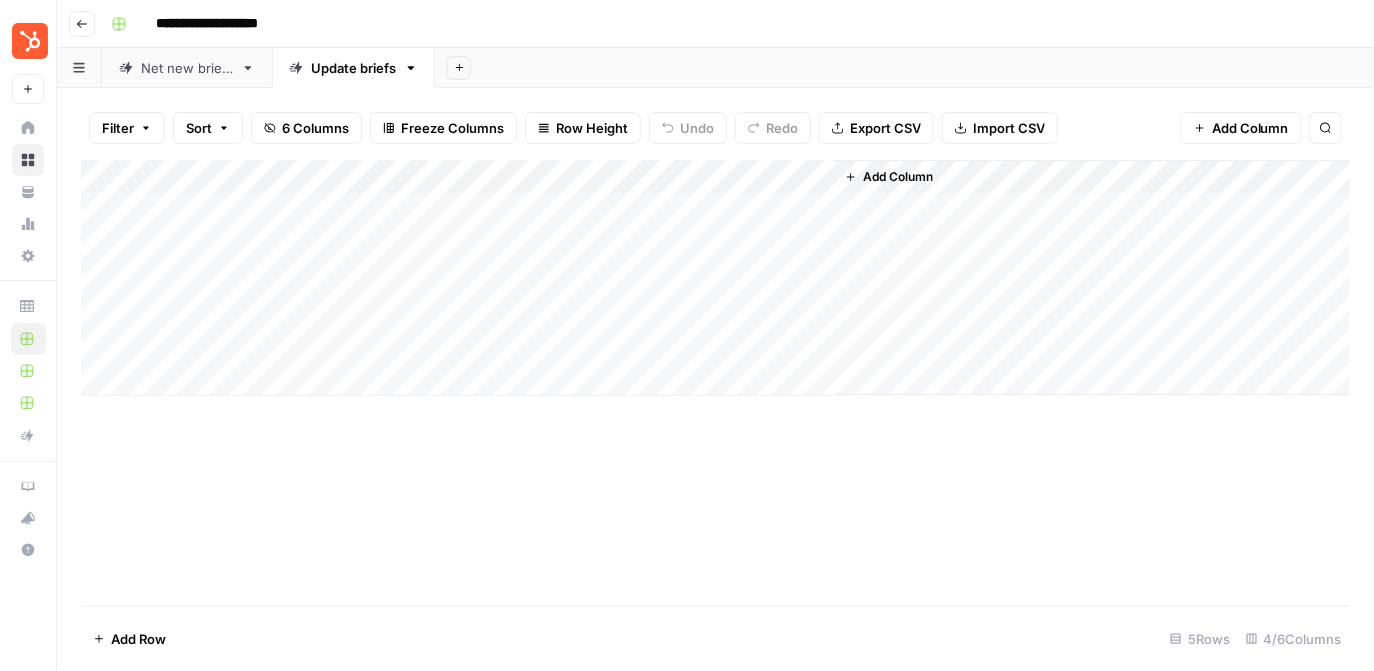 click on "Net new briefs" at bounding box center [187, 68] 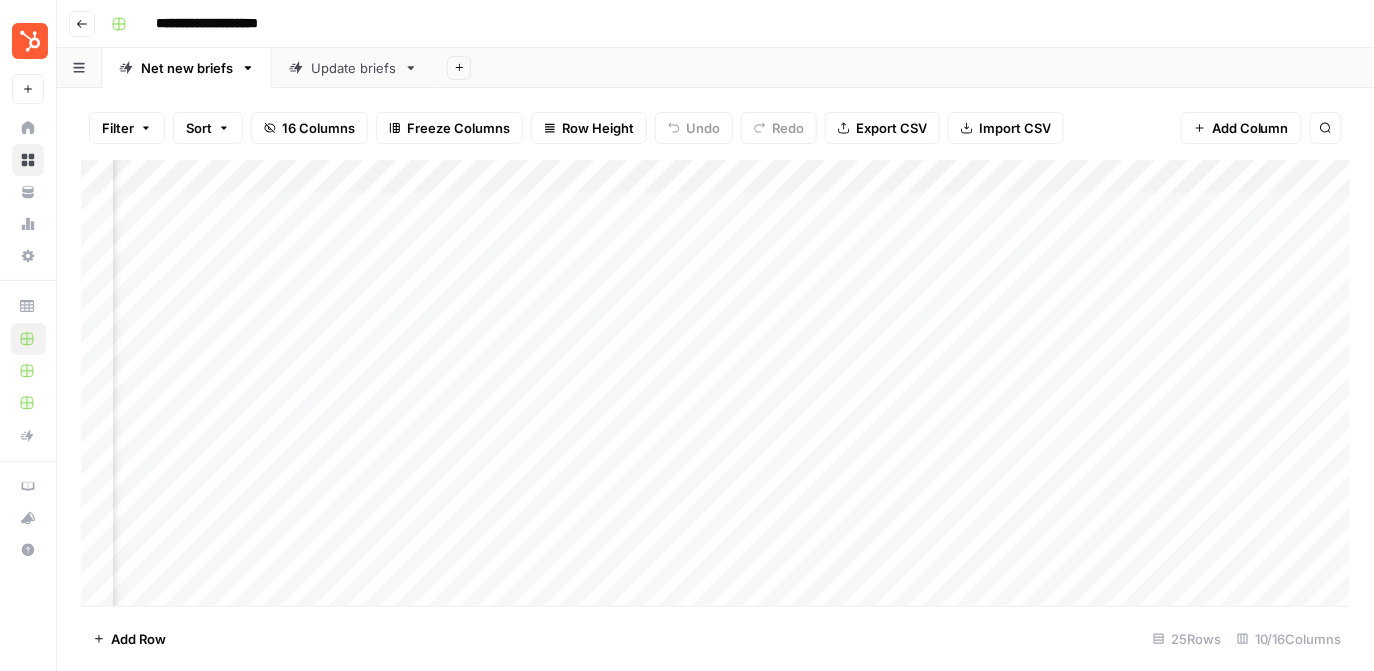 scroll, scrollTop: 0, scrollLeft: 551, axis: horizontal 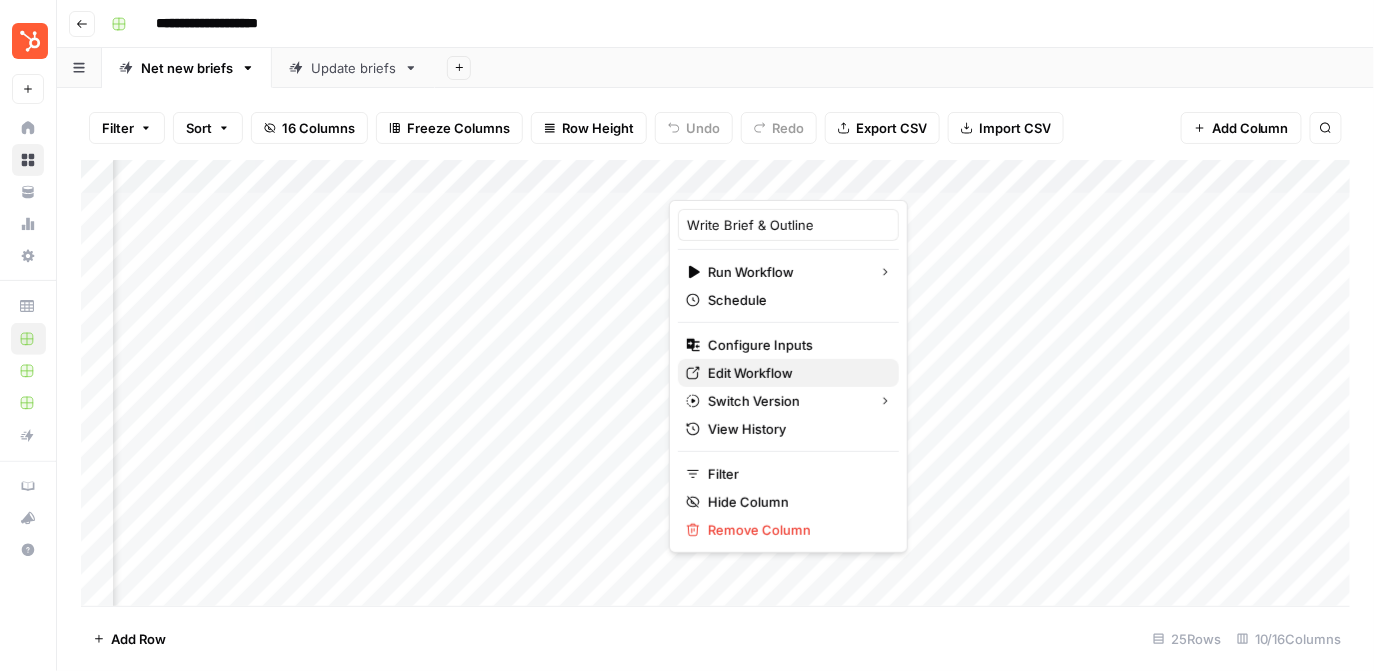 click on "Edit Workflow" at bounding box center [795, 373] 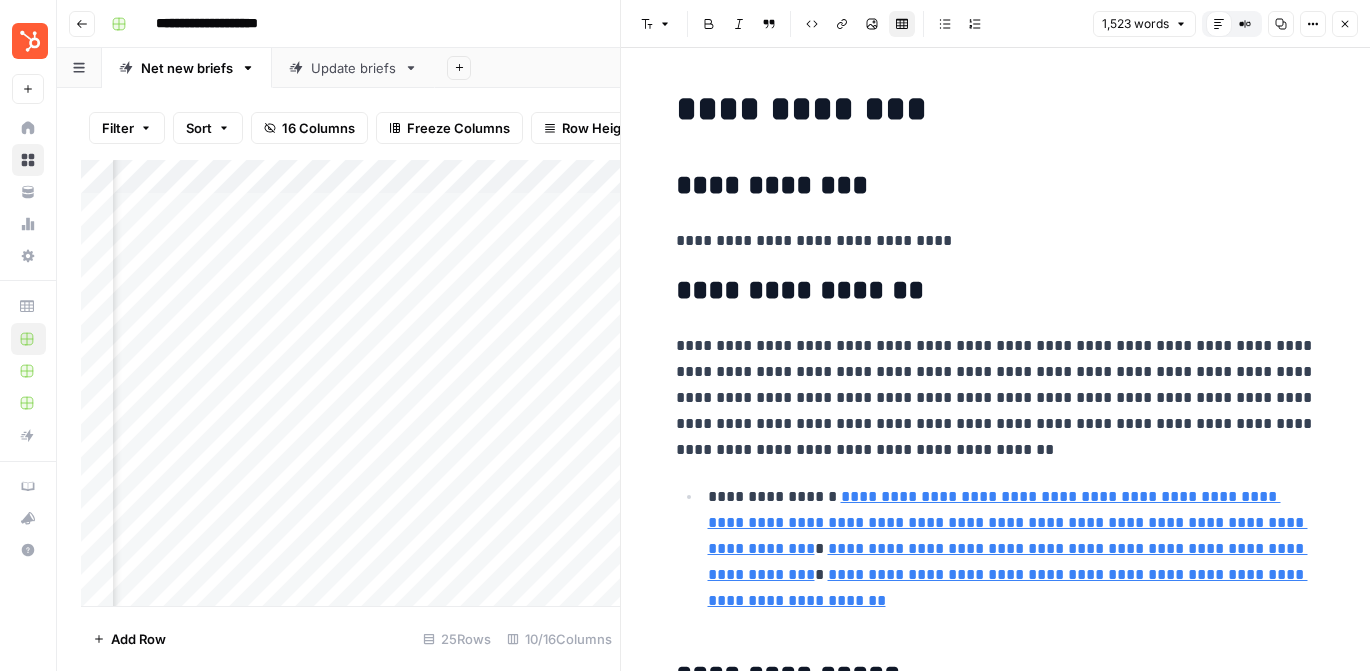 scroll, scrollTop: 0, scrollLeft: 0, axis: both 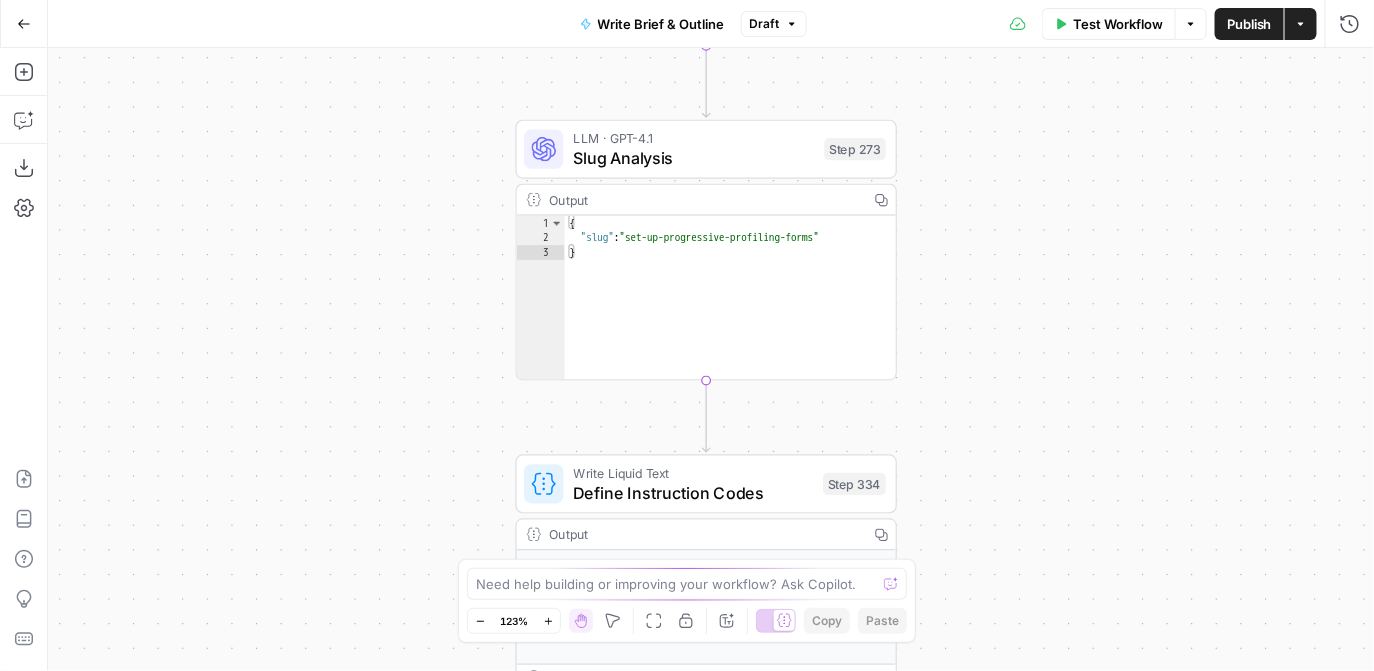 click on "Workflow Set Inputs Inputs Power Agent SERP Research Step 329 Output Copy 1 2 3 4 5 {    "SERP Data" :  [      {         "rank" :  1 ,         "link" :  "https://experienceleague.adobe            .com/en/docs/marketo/using/product            -docs/demand-generation/forms/form            -actions/configure-form-progressive            -profiling" ,     XXXXXXXXXXXXXXXXXXXXXXXXXXXXXXXXXXXXXXXXXXXXXXXXXXXXXXXXXXXXXXXXXXXXXXXXXXXXXXXXXXXXXXXXXXXXXXXXXXXXXXXXXXXXXXXXXXXXXXXXXXXXXXXXXXXXXXXXXXXXXXXXXXXXXXXXXXXXXXXXXXXXXXXXXXXXXXXXXXXXXXXXXXXXXXXXXXXXXXXXXXXXXXXXXXXXXXXXXXXXXXXXXXXXXXXXXXXXXXXXXXXXXXXXXXXXXXXXXXXXXXXXXXXXXXXXXXXXXXXXXXXXXXXXXXXXXXXXXXXXXXXXXXXXXXXXXXXXXXXXXXXXXXXXXXXXXXXXXXXXXXXXXXXXXXXXXXXXXXXXXXXXXXXXXXXXXXXXXXXXXXXXXXXXXXXXXXXXXXXXXXXXXXXXXXXXXXXXXXXXXXXXXXXXXXXXXXXXXXXXXXXXXXXXXXXXXXXXXXXXXXXXXXXXXXXXXXXXXXXXXXXXXXXXXXXXXXXXXXXXXXXXXXXXXXXX This output is too large & has been abbreviated for review.   Copy the output   to view the full content. Step 212 1" at bounding box center [711, 359] 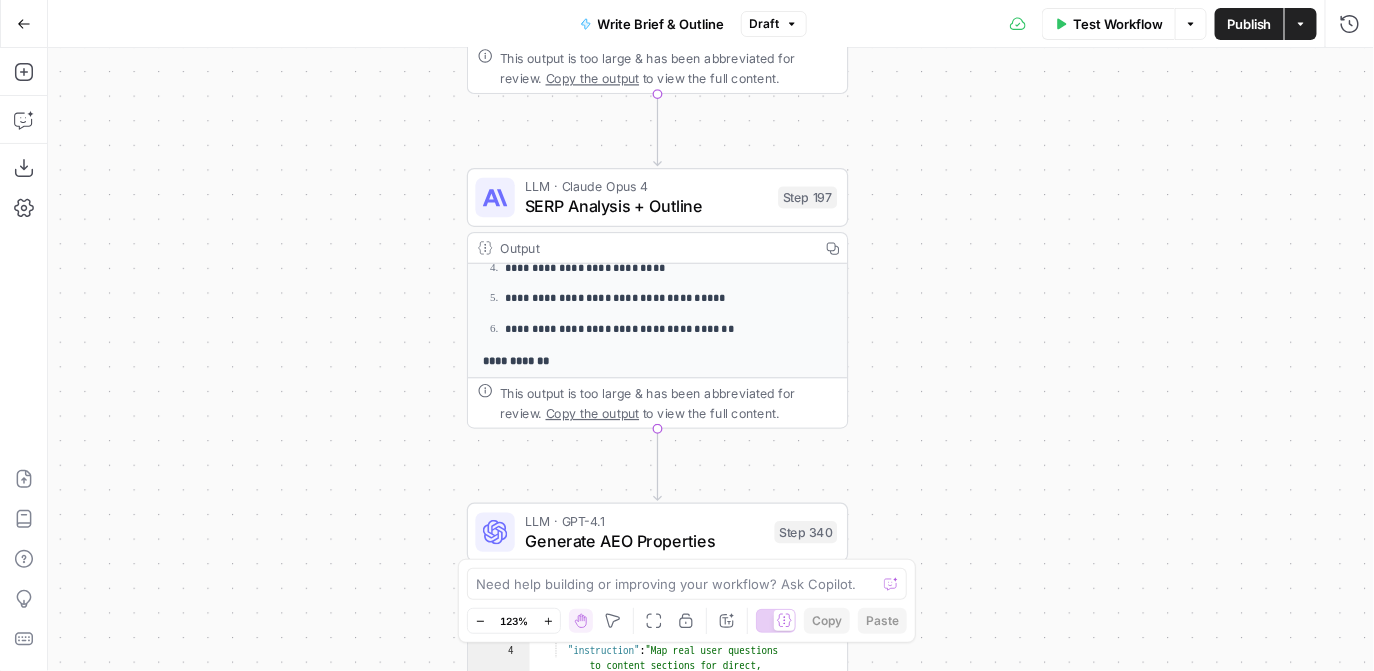 scroll, scrollTop: 393, scrollLeft: 0, axis: vertical 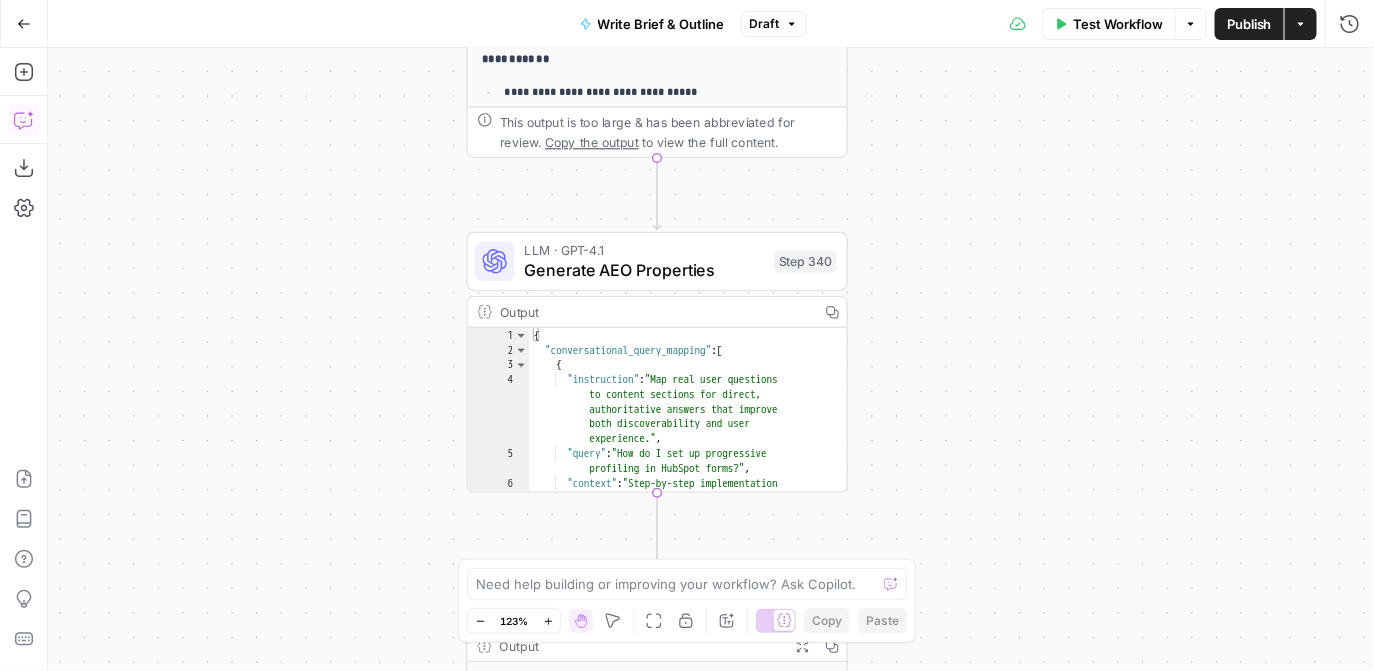 click 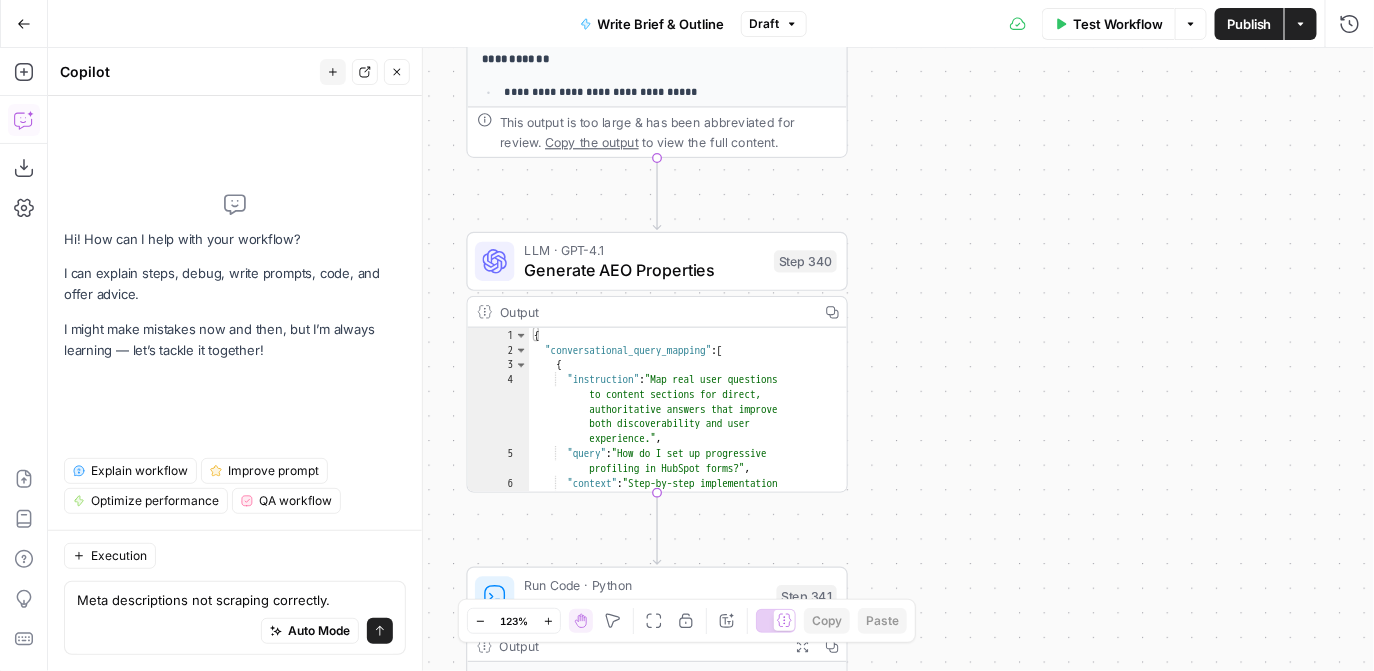 click on "Meta descriptions not scraping correctly. Meta descriptions not scraping correctly. Auto Mode Send" at bounding box center [235, 618] 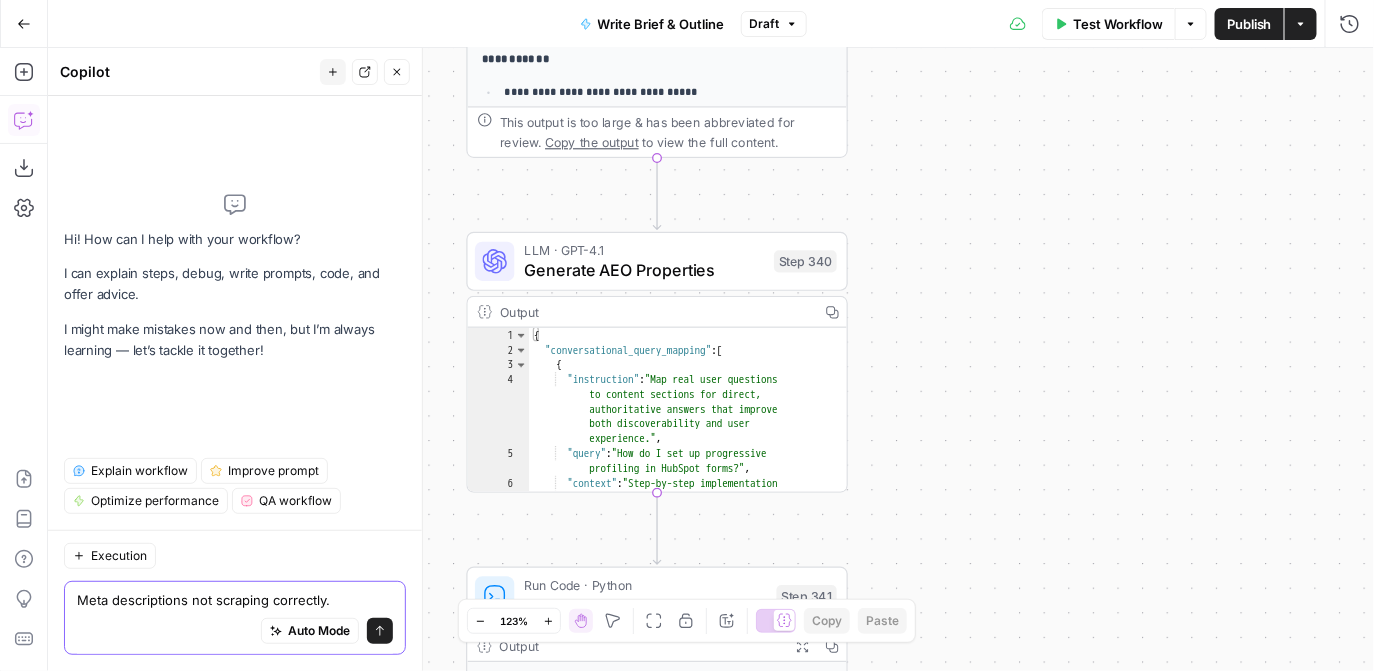 click on "Meta descriptions not scraping correctly." at bounding box center [235, 600] 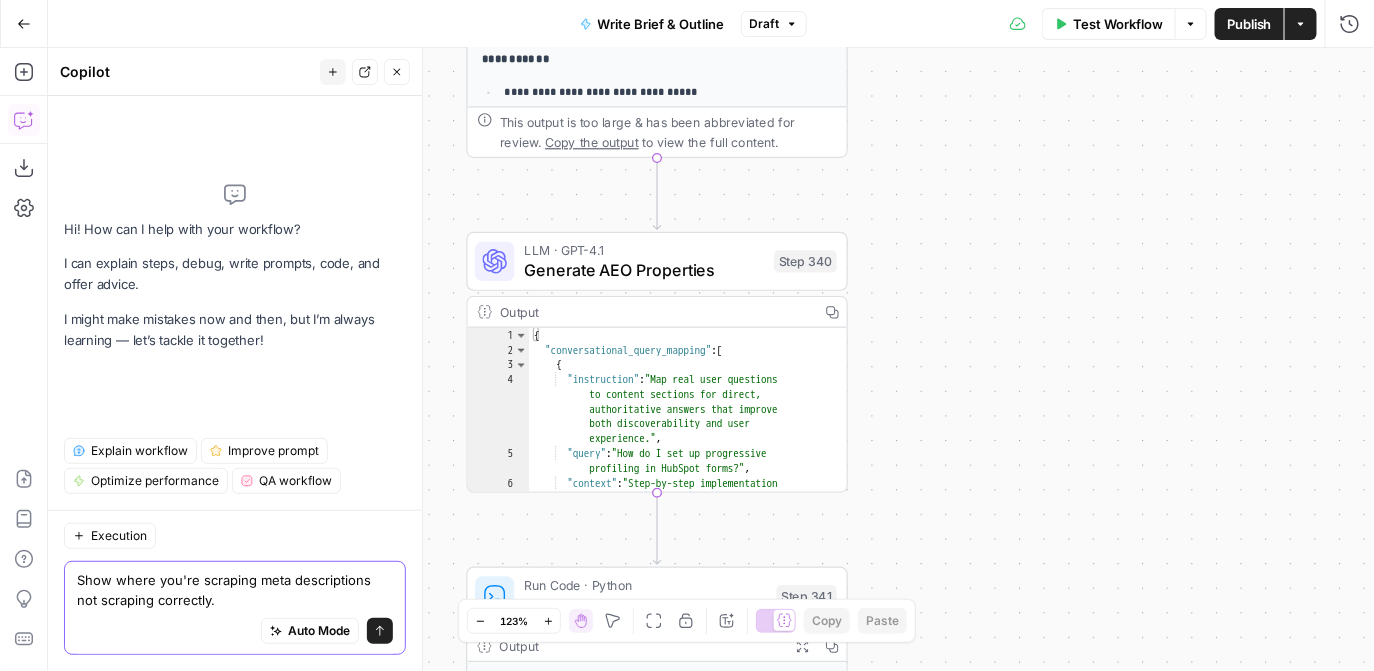 drag, startPoint x: 201, startPoint y: 606, endPoint x: 366, endPoint y: 581, distance: 166.8832 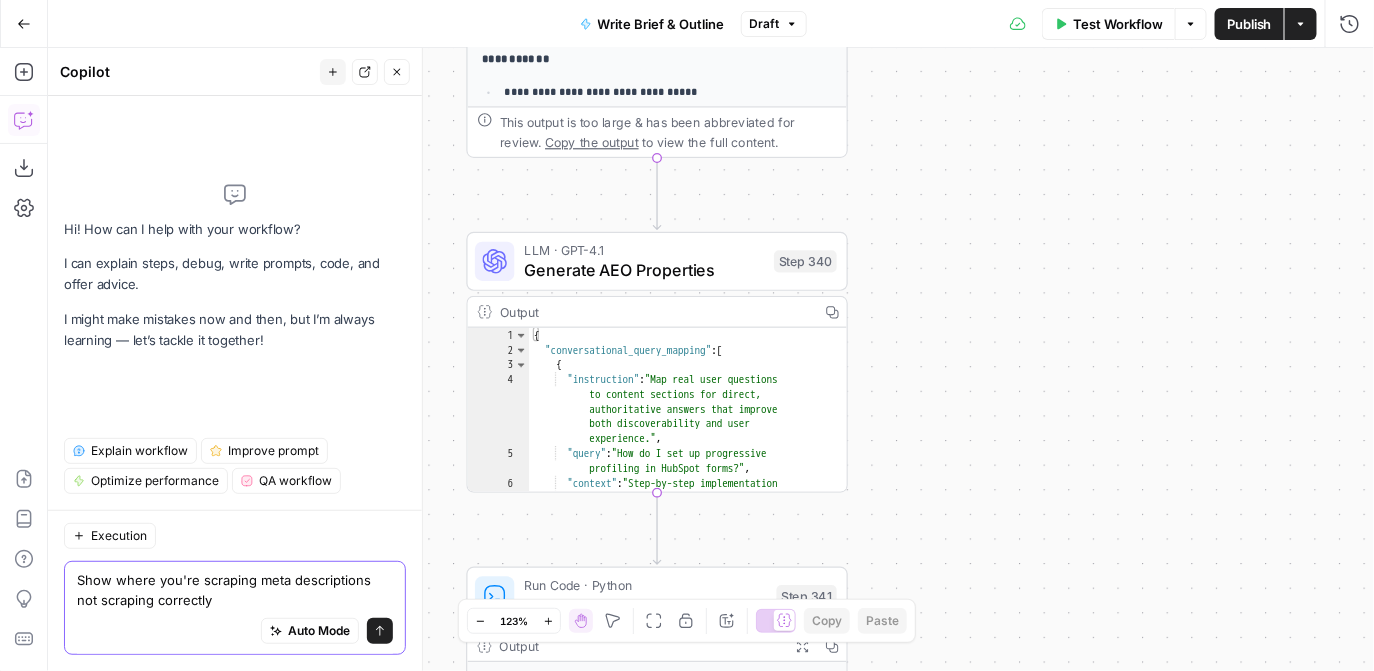 drag, startPoint x: 367, startPoint y: 578, endPoint x: 372, endPoint y: 603, distance: 25.495098 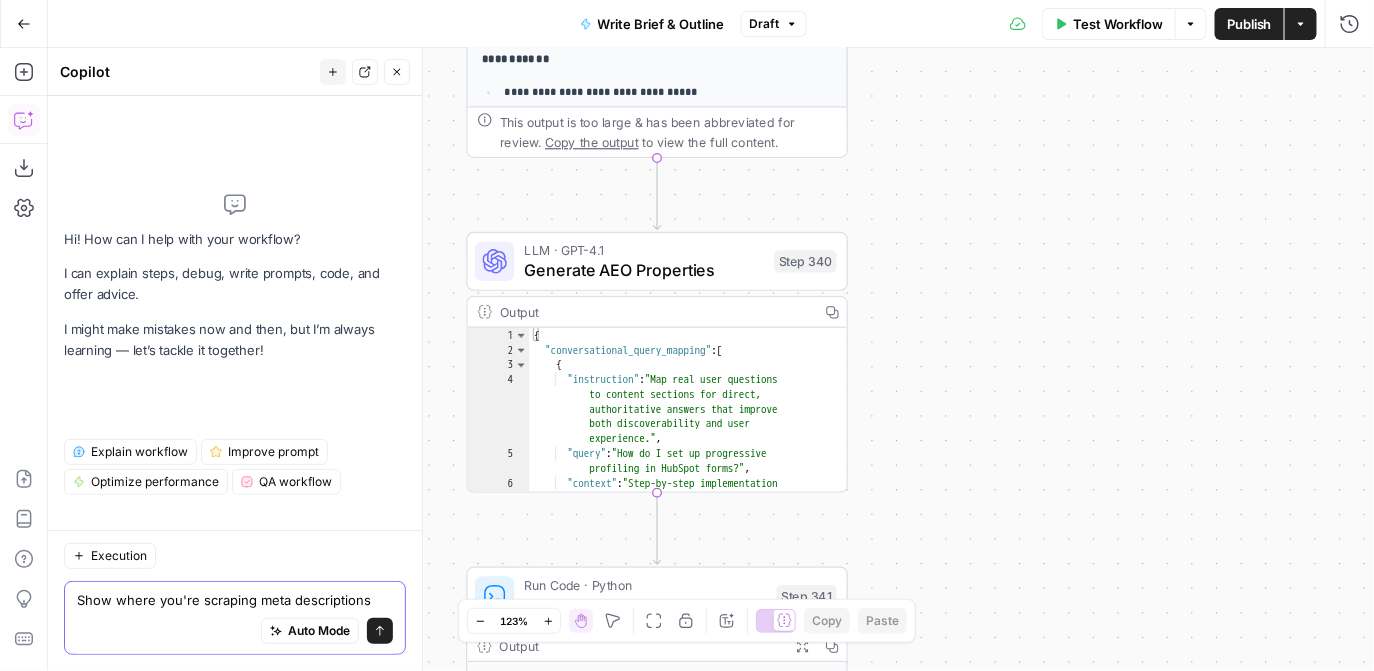 scroll, scrollTop: 0, scrollLeft: 0, axis: both 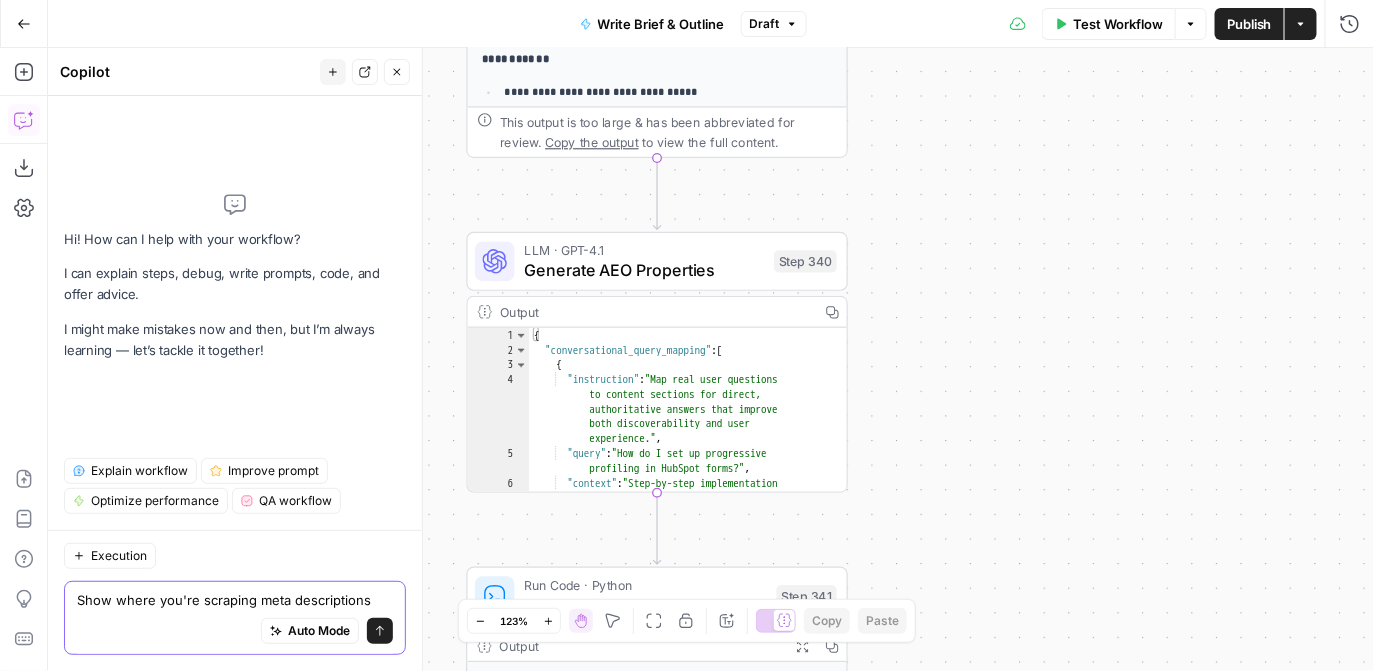 click on "Show where you're scraping meta descriptions" at bounding box center (235, 600) 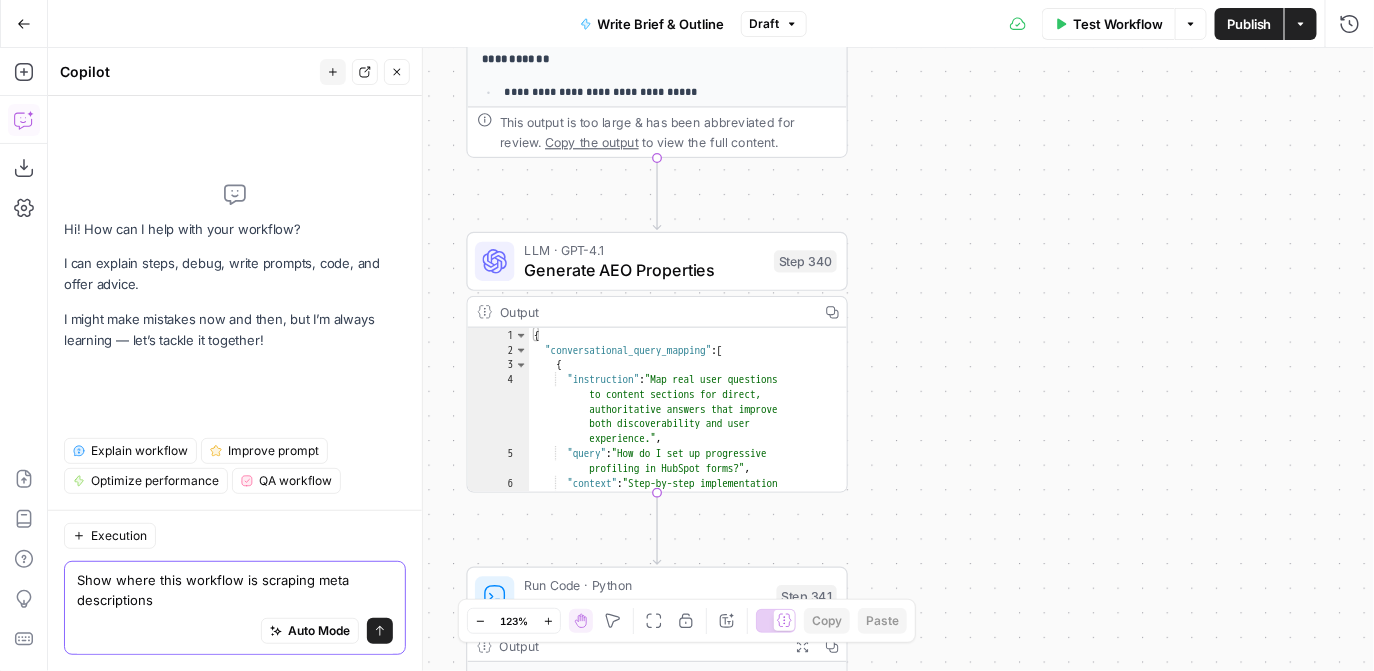 type on "Show where this workflow is scraping meta descriptions" 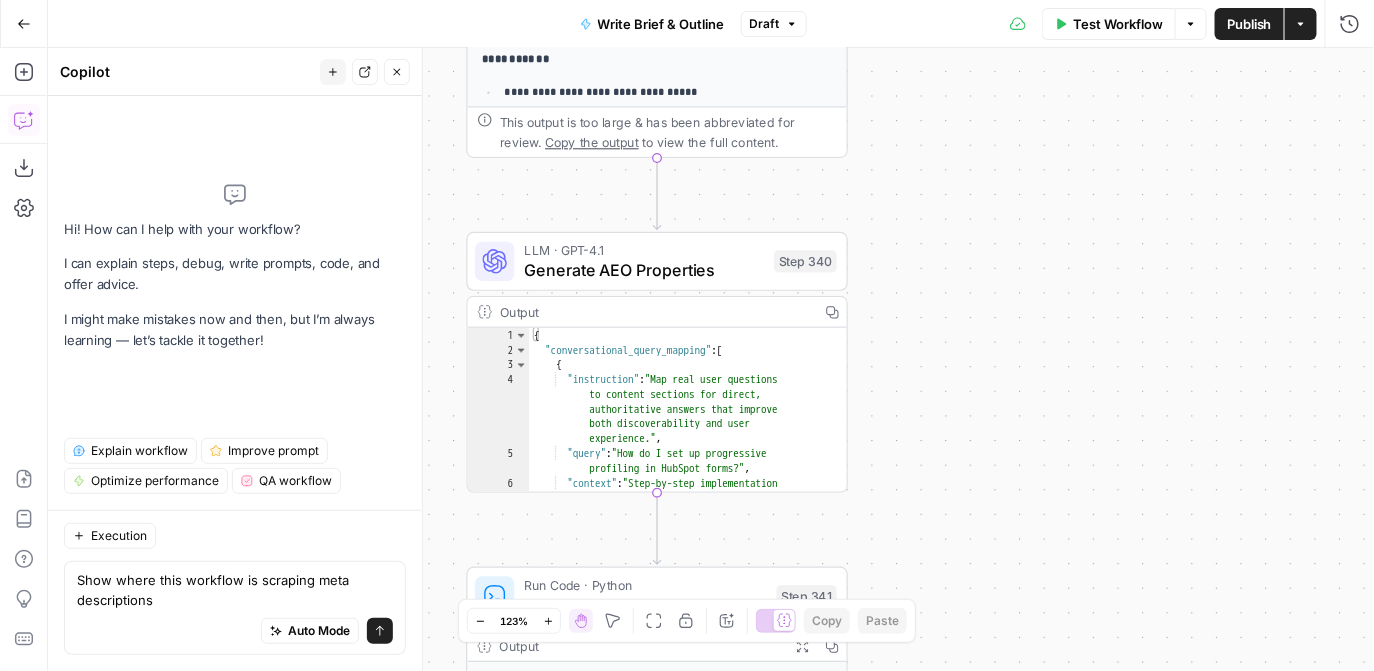 type 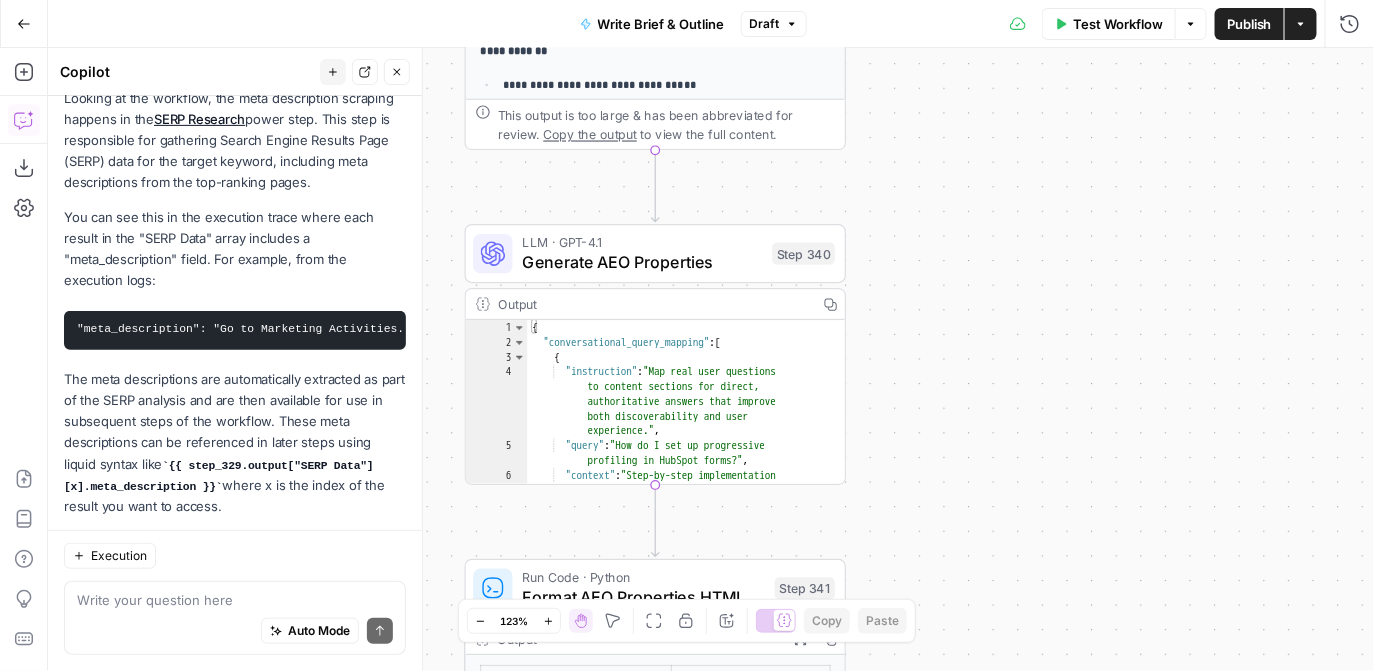 scroll, scrollTop: 283, scrollLeft: 0, axis: vertical 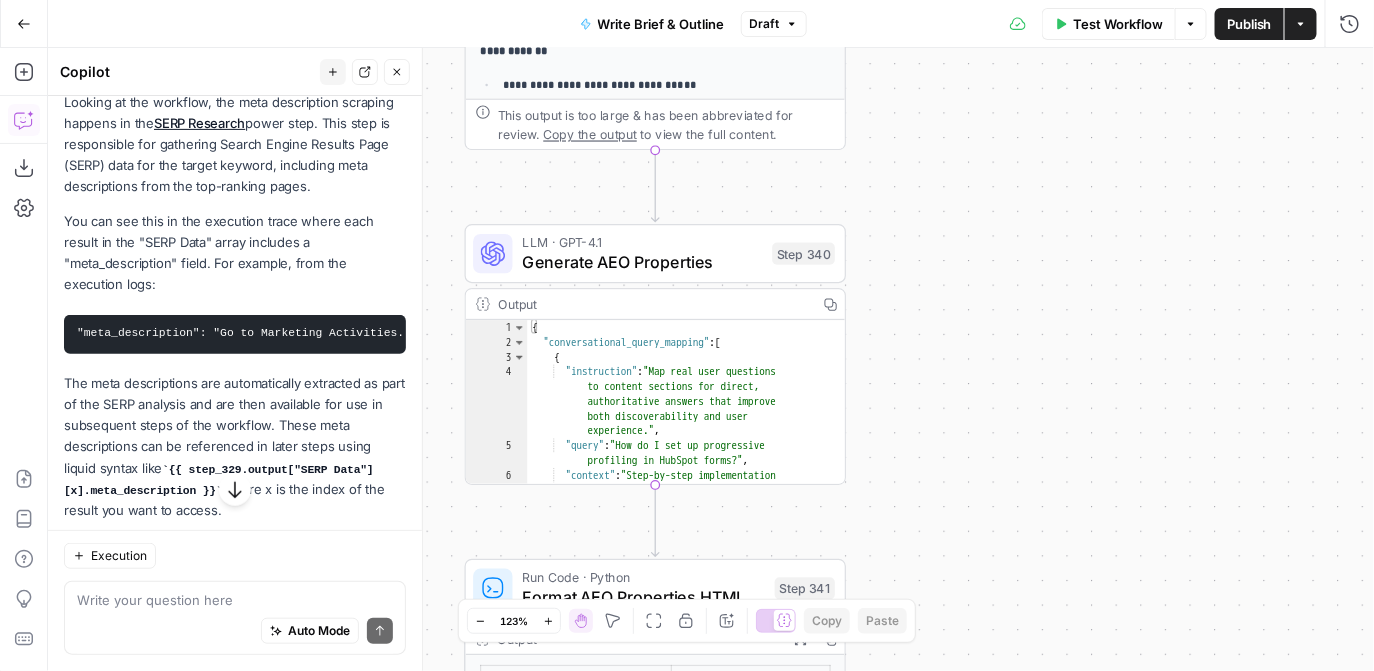 click on "Workflow Set Inputs Inputs Power Agent SERP Research Step 329 Output Copy 1 2 3 4 5 {    "SERP Data" :  [      {         "rank" :  1 ,         "link" :  "https://experienceleague.adobe            .com/en/docs/marketo/using/product            -docs/demand-generation/forms/form            -actions/configure-form-progressive            -profiling" ,     XXXXXXXXXXXXXXXXXXXXXXXXXXXXXXXXXXXXXXXXXXXXXXXXXXXXXXXXXXXXXXXXXXXXXXXXXXXXXXXXXXXXXXXXXXXXXXXXXXXXXXXXXXXXXXXXXXXXXXXXXXXXXXXXXXXXXXXXXXXXXXXXXXXXXXXXXXXXXXXXXXXXXXXXXXXXXXXXXXXXXXXXXXXXXXXXXXXXXXXXXXXXXXXXXXXXXXXXXXXXXXXXXXXXXXXXXXXXXXXXXXXXXXXXXXXXXXXXXXXXXXXXXXXXXXXXXXXXXXXXXXXXXXXXXXXXXXXXXXXXXXXXXXXXXXXXXXXXXXXXXXXXXXXXXXXXXXXXXXXXXXXXXXXXXXXXXXXXXXXXXXXXXXXXXXXXXXXXXXXXXXXXXXXXXXXXXXXXXXXXXXXXXXXXXXXXXXXXXXXXXXXXXXXXXXXXXXXXXXXXXXXXXXXXXXXXXXXXXXXXXXXXXXXXXXXXXXXXXXXXXXXXXXXXXXXXXXXXXXXXXXXXXXXXXXXX This output is too large & has been abbreviated for review.   Copy the output   to view the full content. Step 212 1" at bounding box center (711, 359) 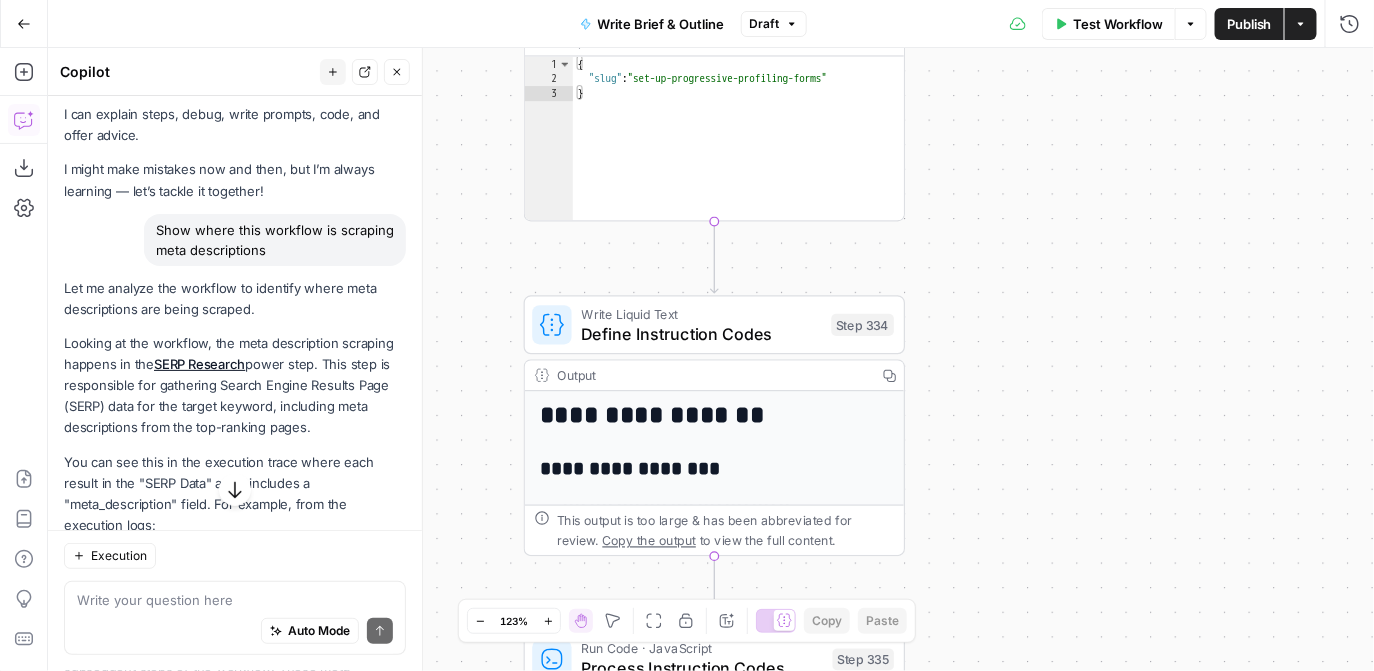 scroll, scrollTop: 7, scrollLeft: 0, axis: vertical 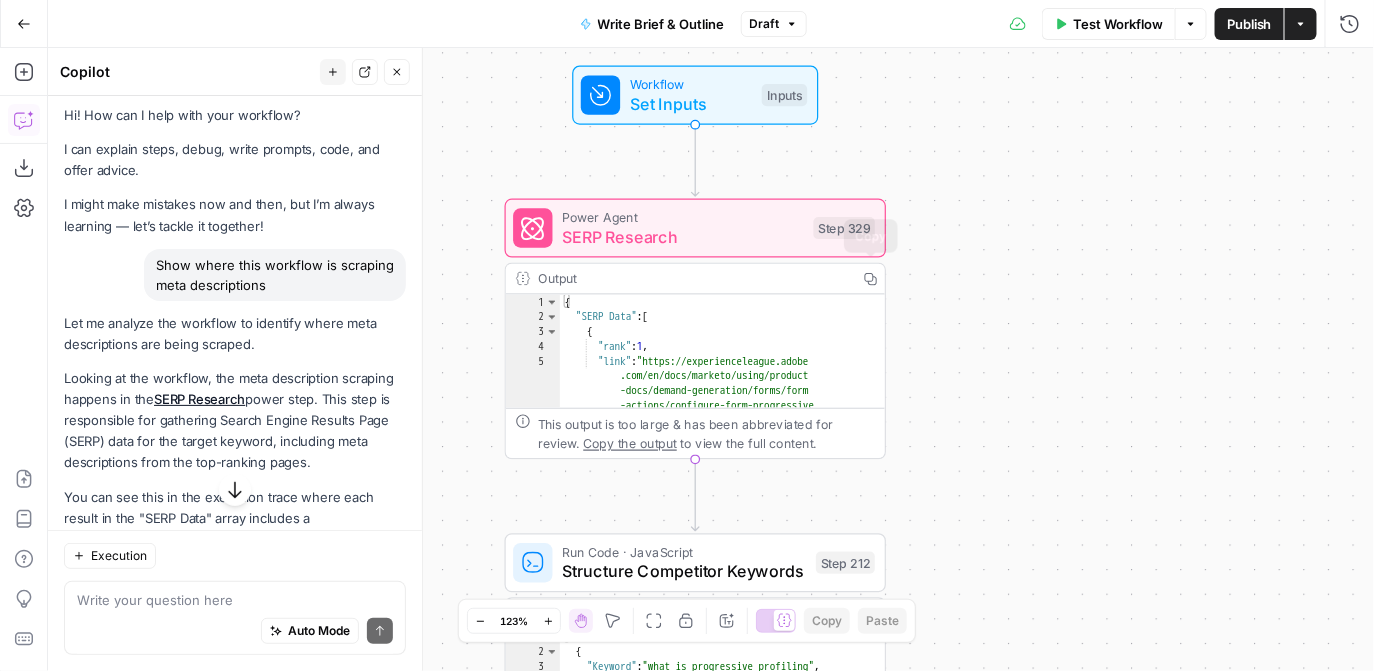 type on "**********" 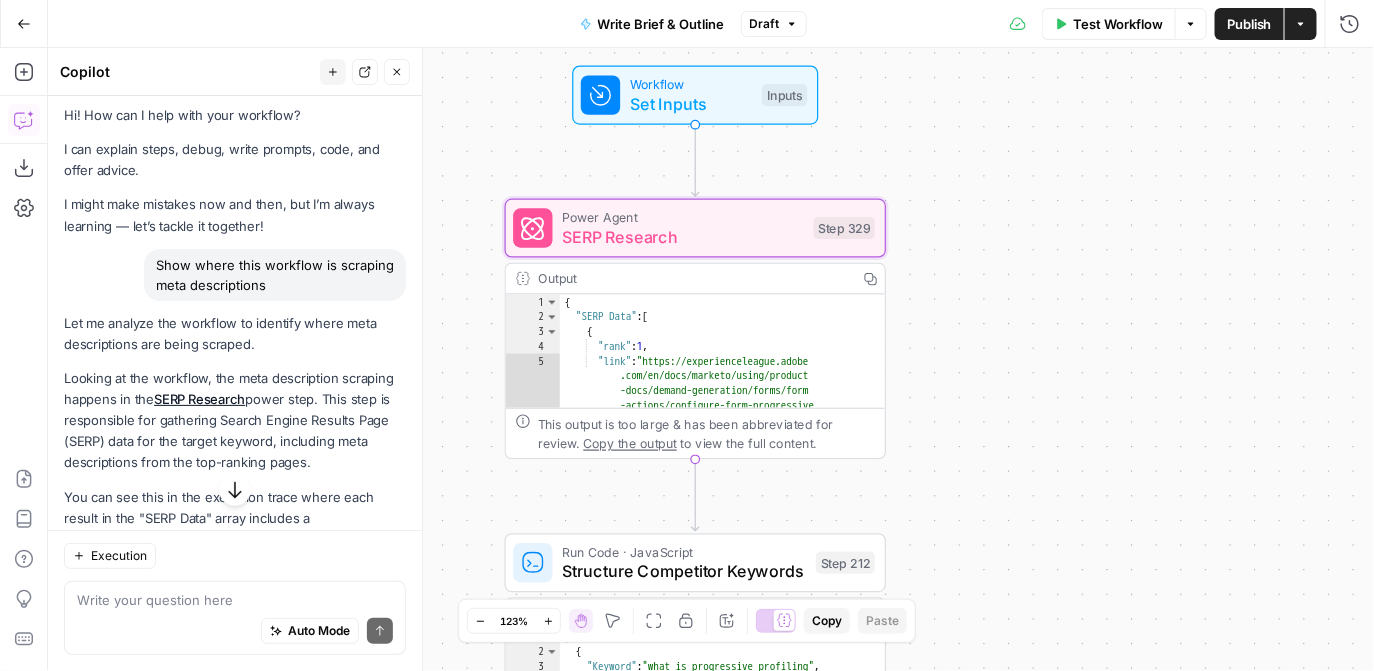 click on "Output" at bounding box center [693, 279] 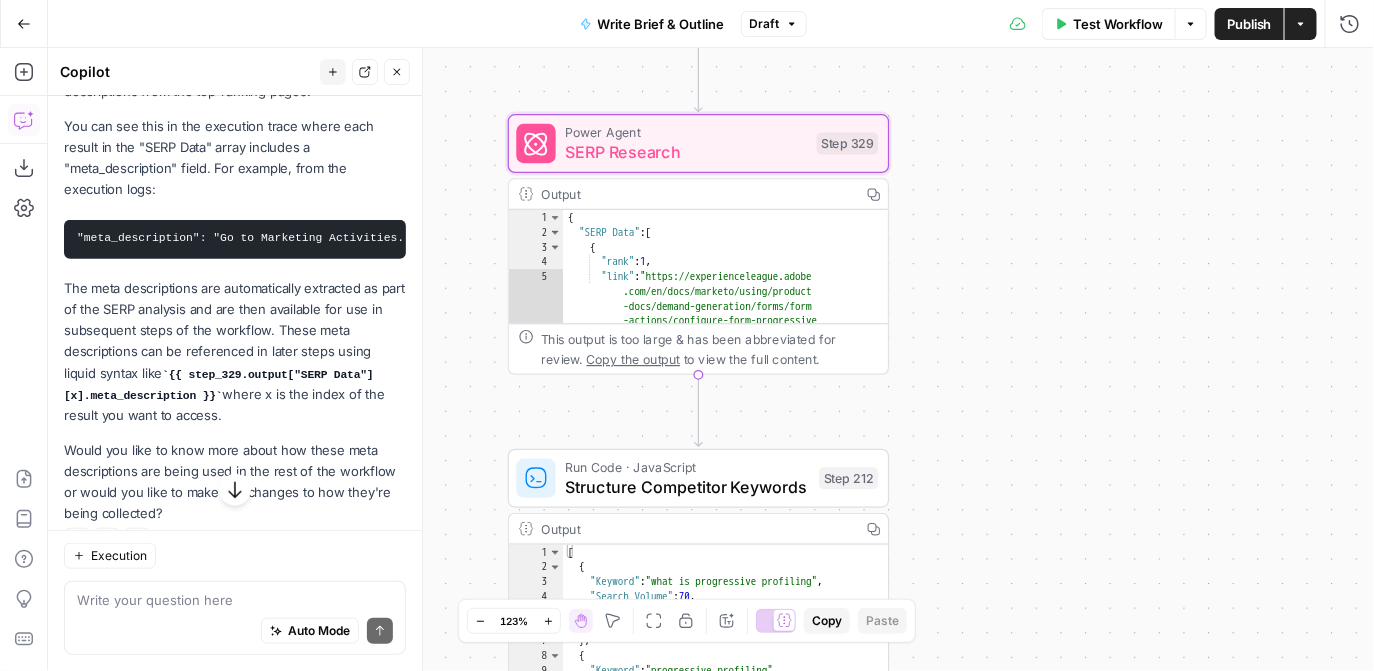 scroll, scrollTop: 397, scrollLeft: 0, axis: vertical 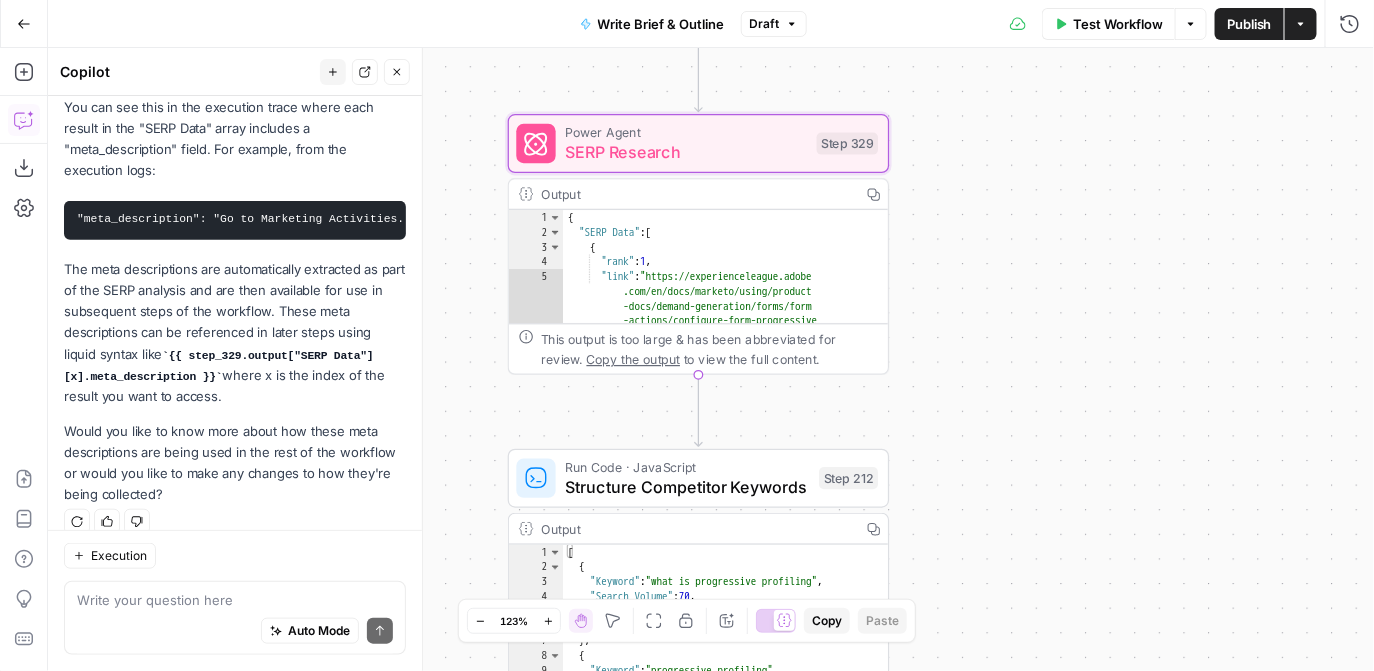 click on "Write your question here Auto Mode Send" at bounding box center (235, 618) 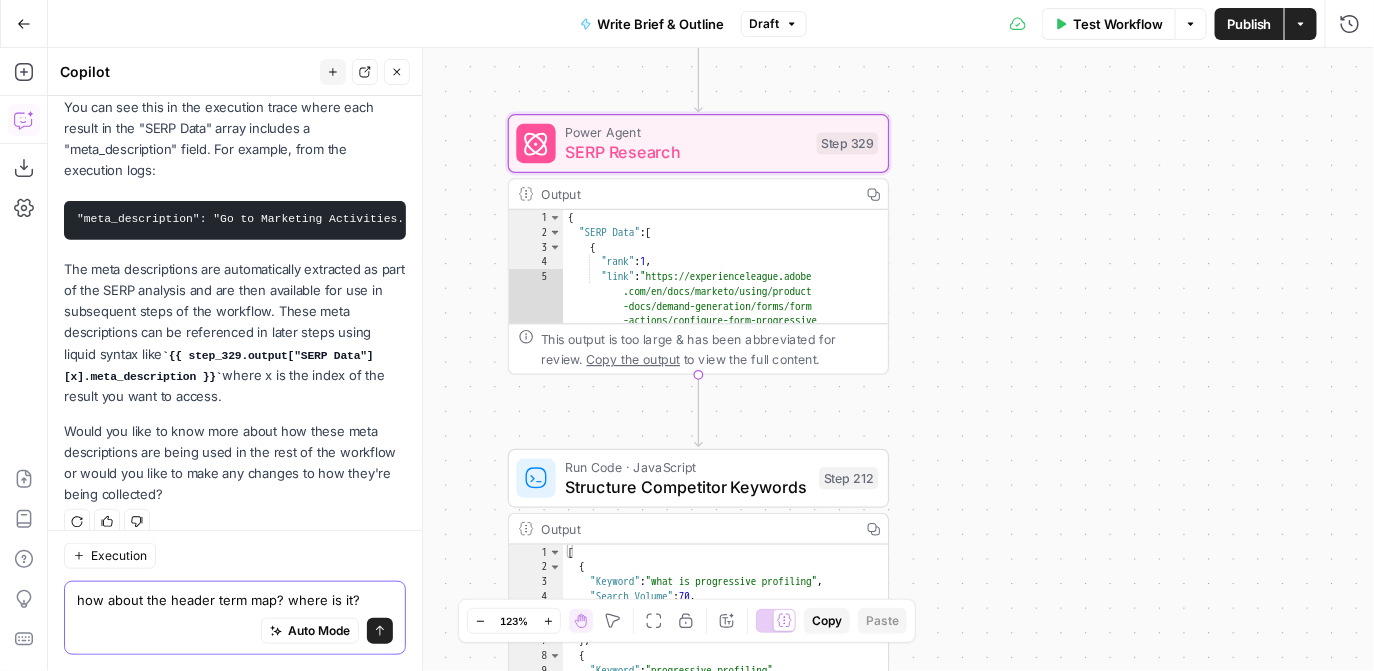 type on "how about the header term map? where is it?" 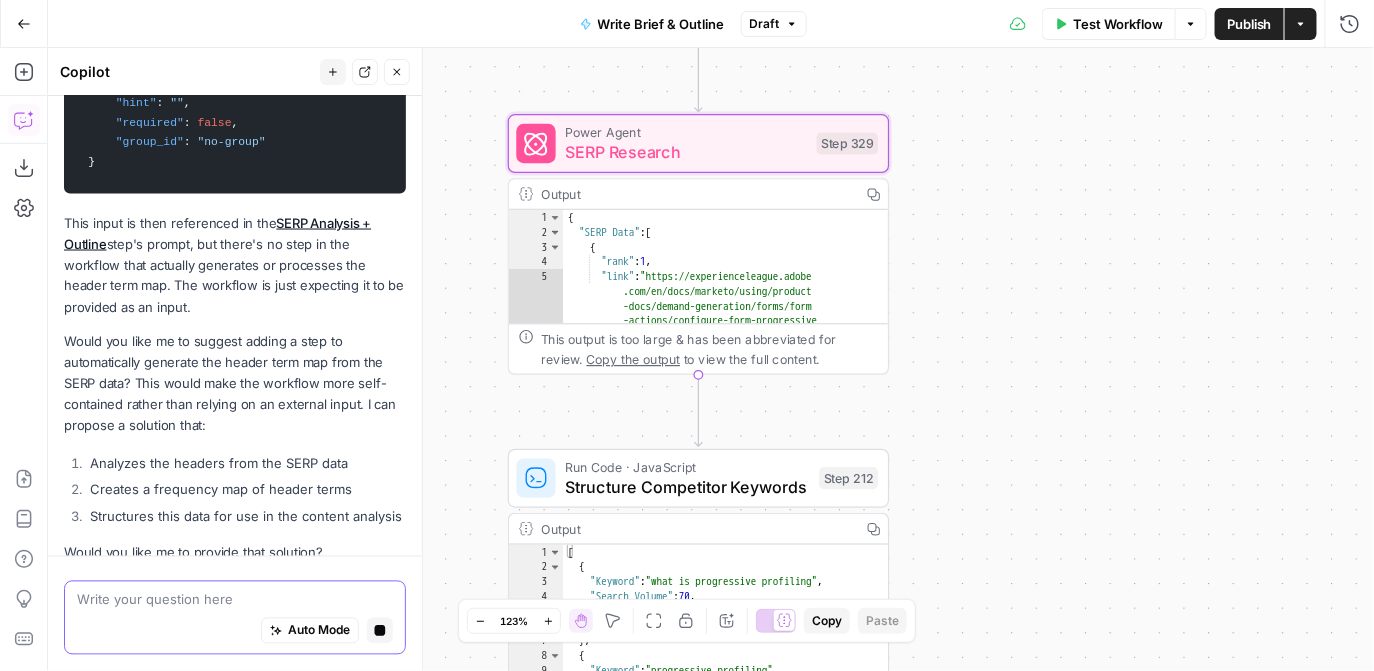 scroll, scrollTop: 1125, scrollLeft: 0, axis: vertical 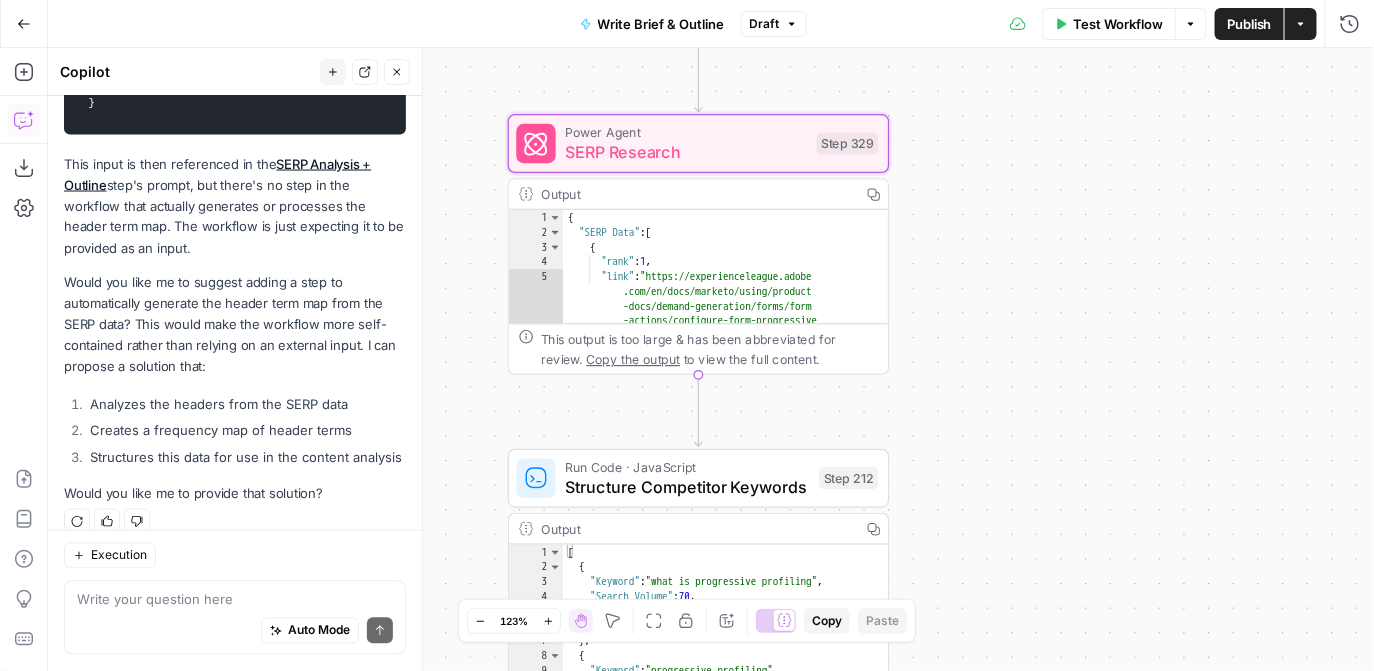click on "Would you like me to suggest adding a step to automatically generate the header term map from the SERP data? This would make the workflow more self-contained rather than relying on an external input. I can propose a solution that:" at bounding box center (235, 326) 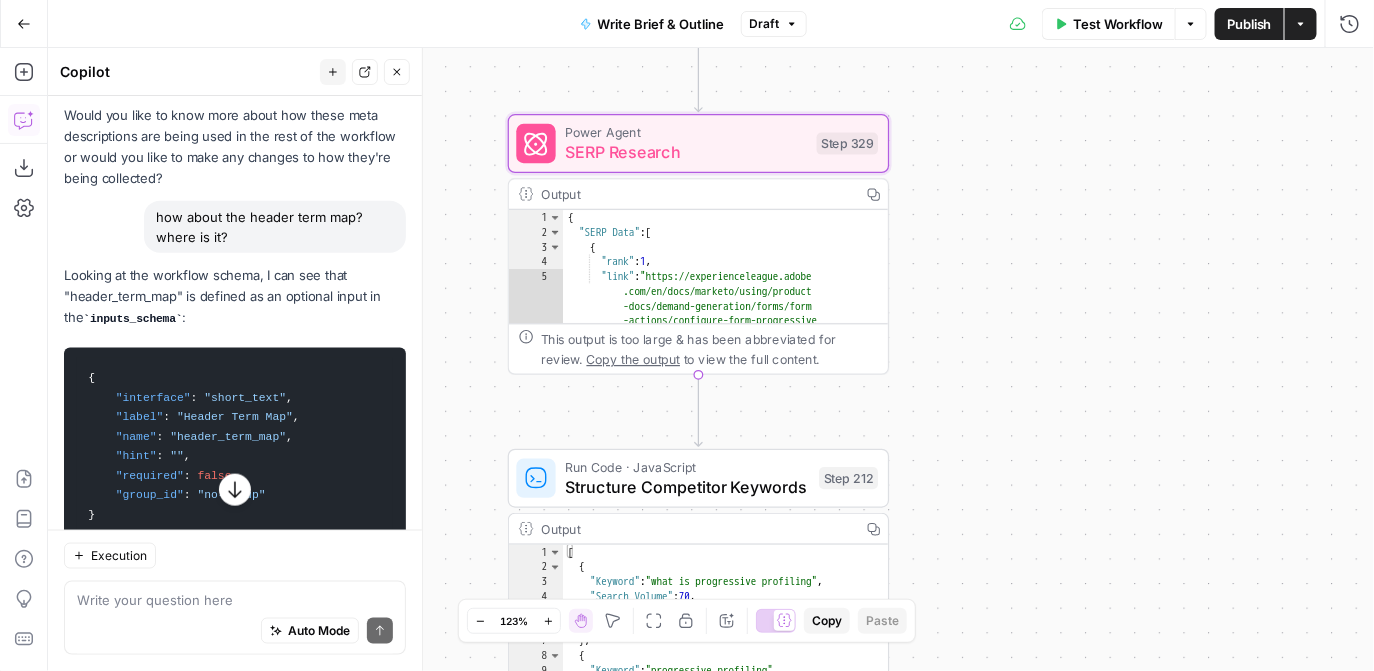 scroll, scrollTop: 715, scrollLeft: 0, axis: vertical 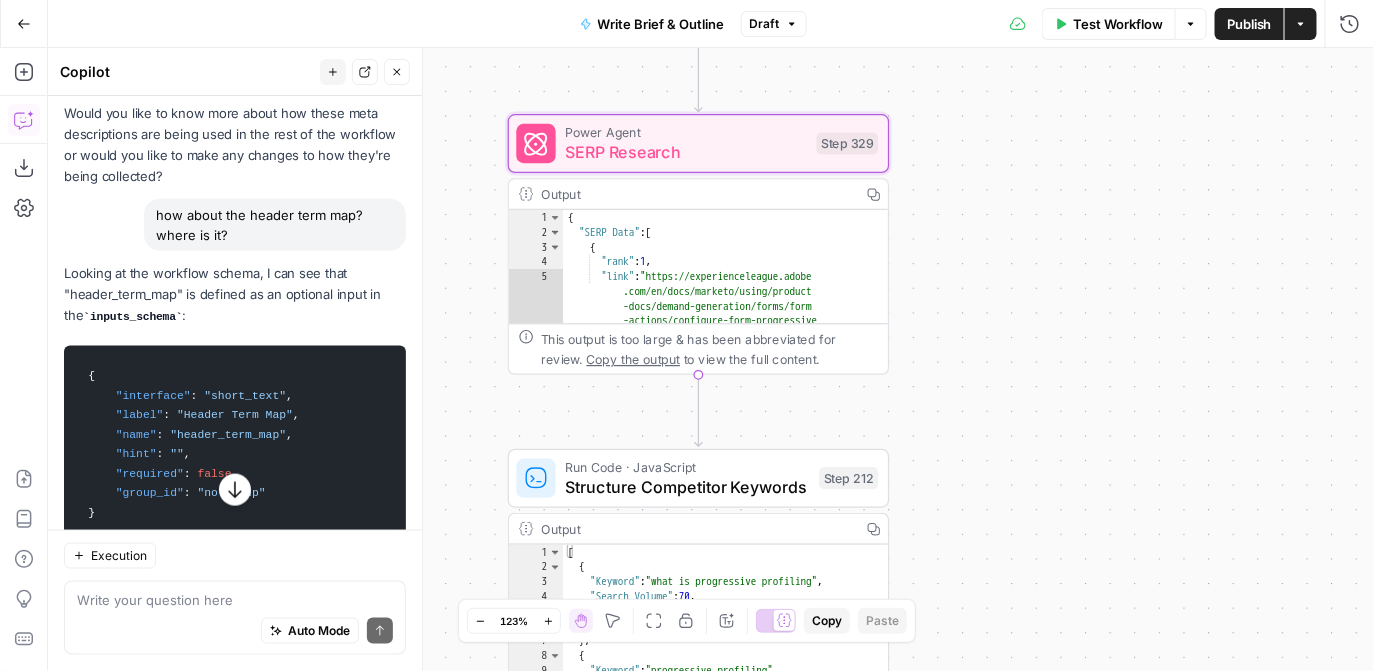 click on "Looking at the workflow schema, I can see that "header_term_map" is defined as an optional input in the  inputs_schema :" at bounding box center [235, 295] 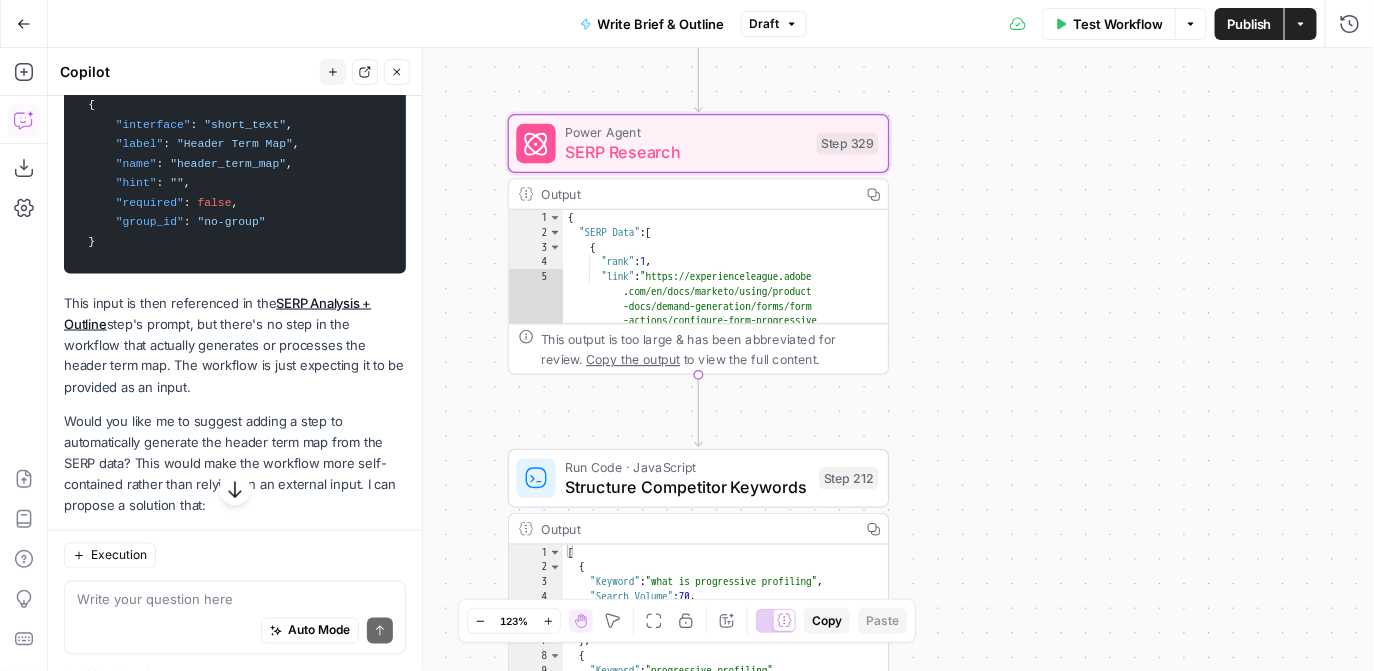 scroll, scrollTop: 989, scrollLeft: 0, axis: vertical 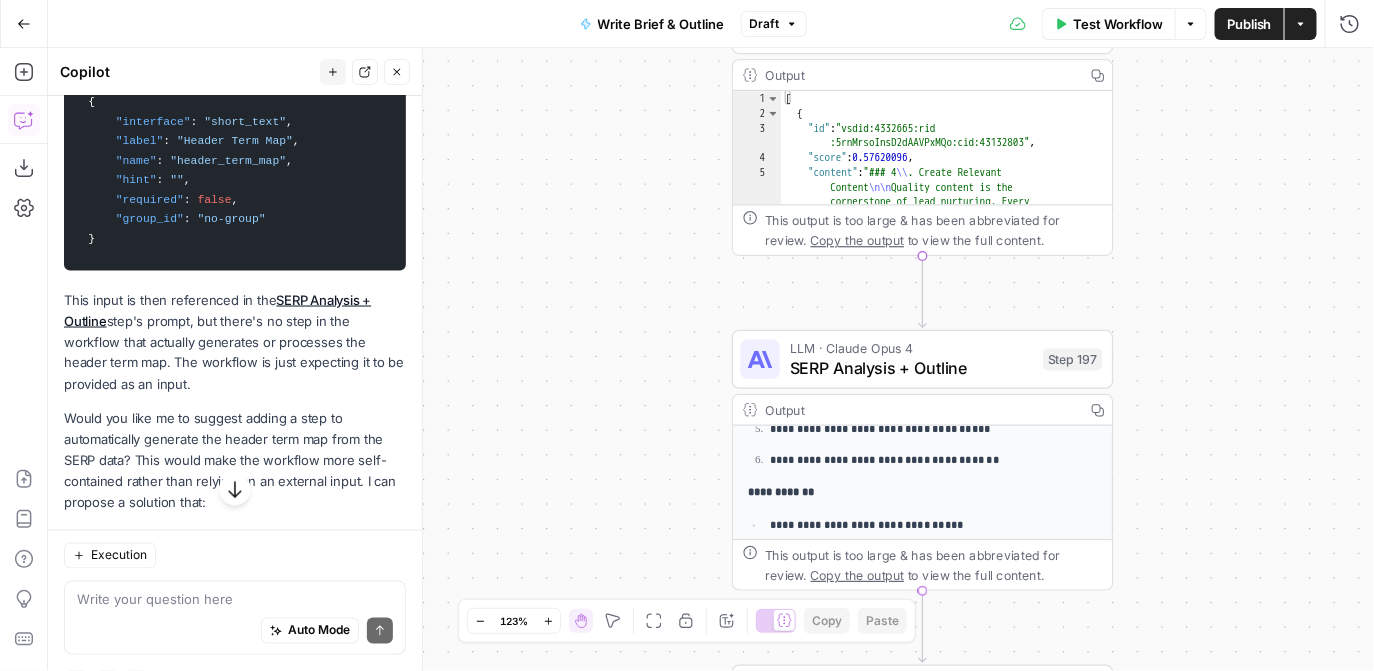 click on "This input is then referenced in the  SERP Analysis + Outline  step's prompt, but there's no step in the workflow that actually generates or processes the header term map. The workflow is just expecting it to be provided as an input." at bounding box center (235, 343) 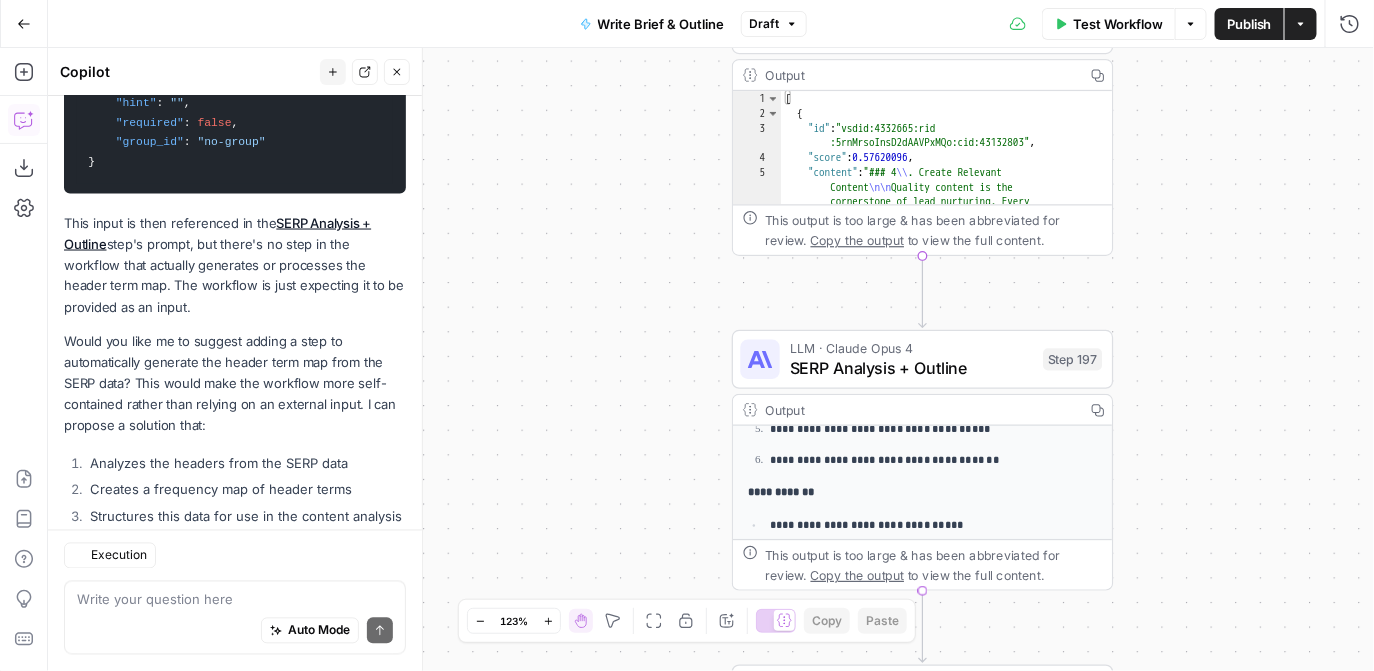 scroll, scrollTop: 1125, scrollLeft: 0, axis: vertical 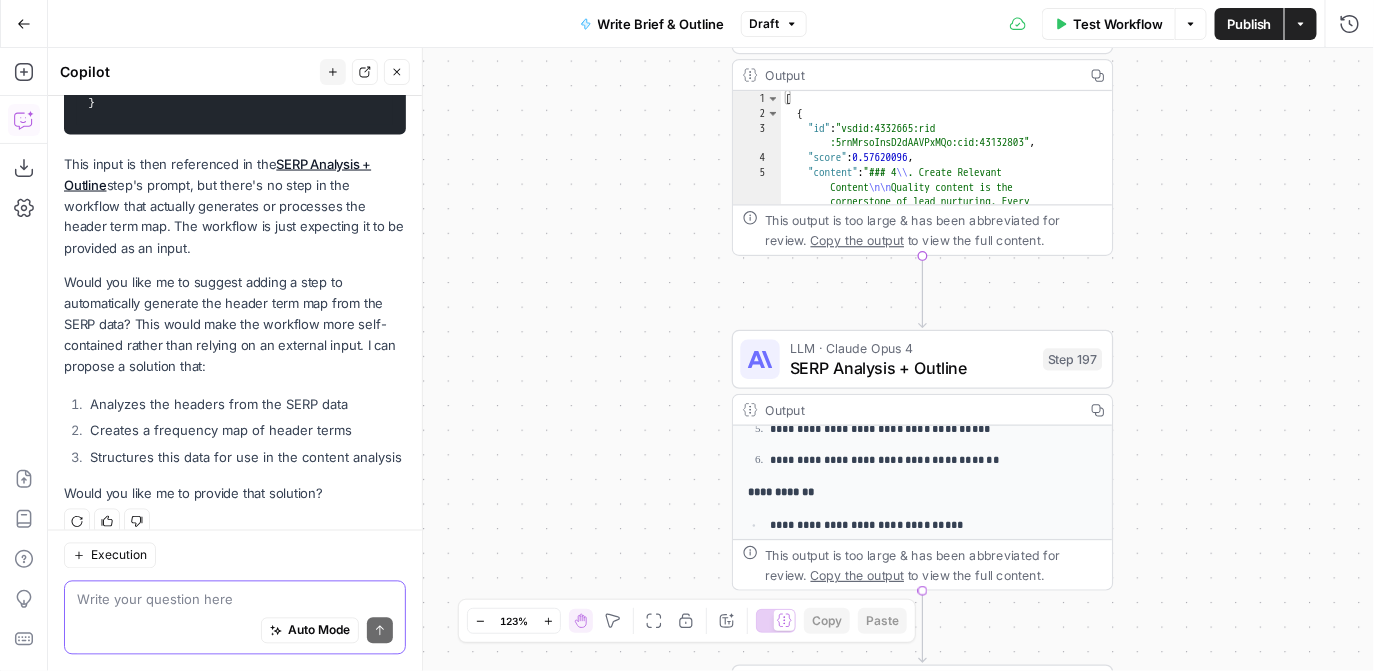 click at bounding box center (235, 600) 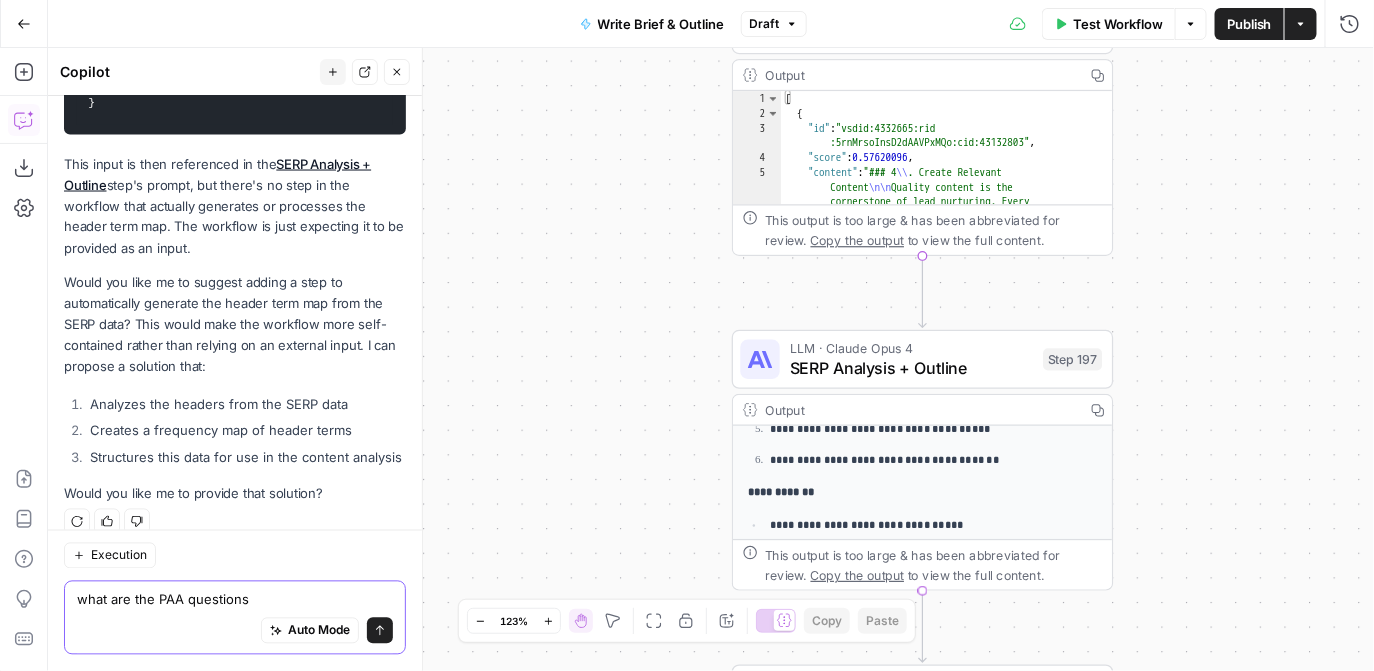 type on "what are the PAA questions" 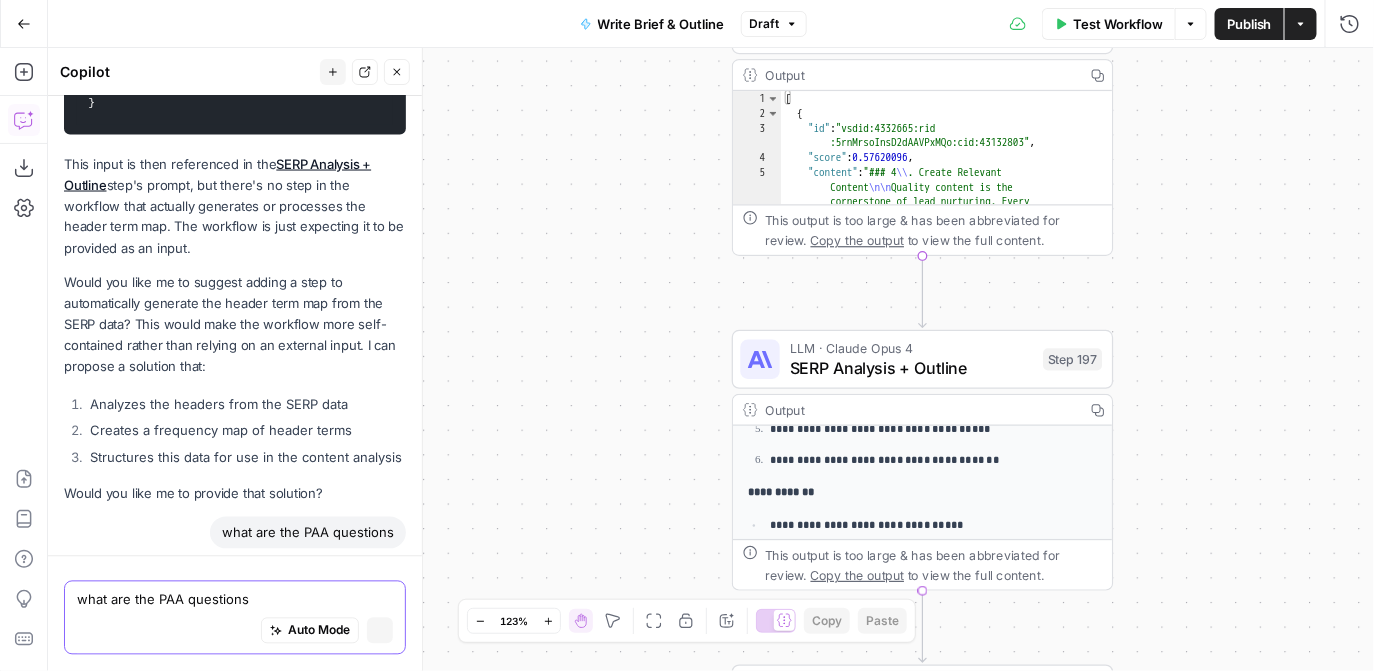 type 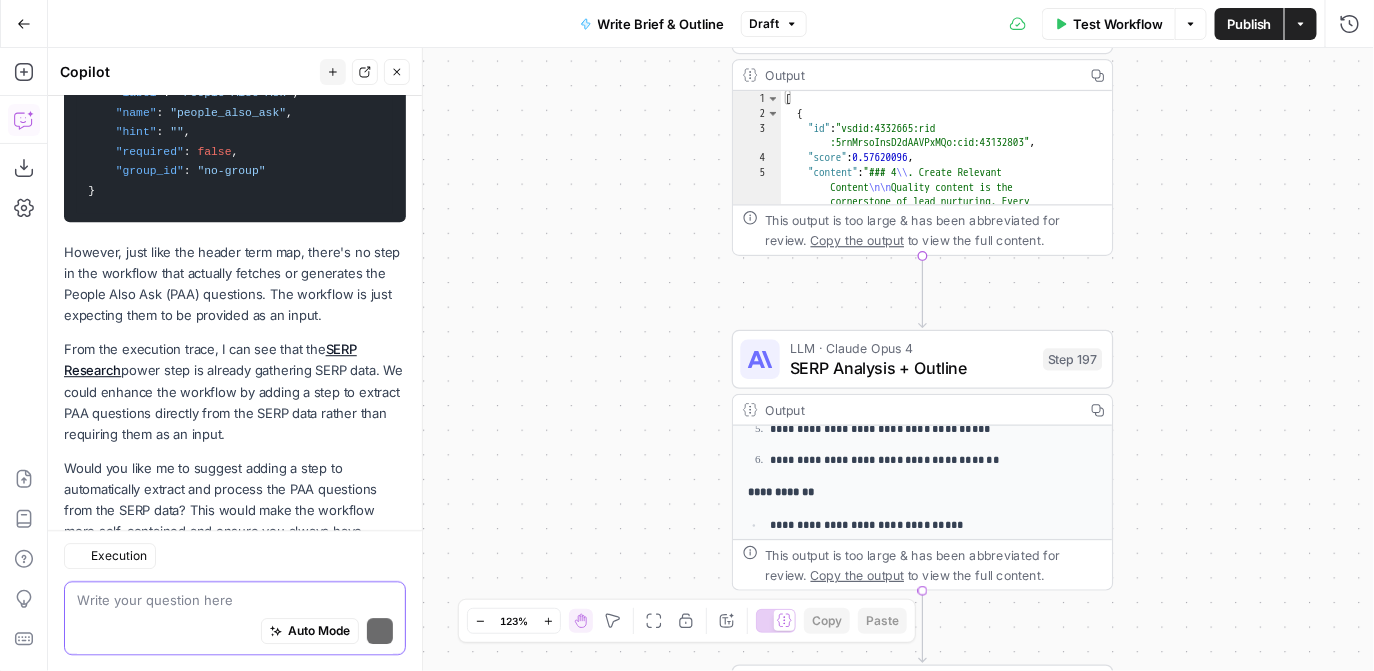scroll, scrollTop: 1781, scrollLeft: 0, axis: vertical 